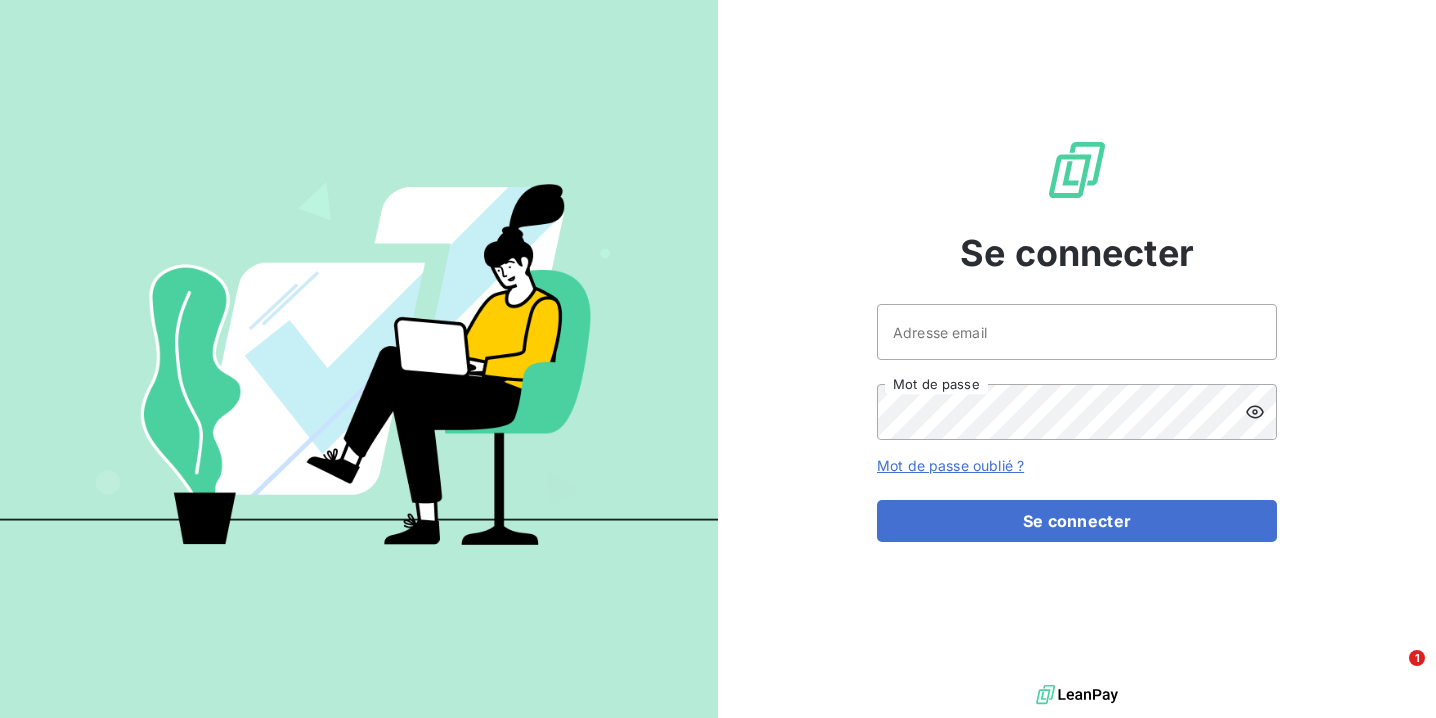 scroll, scrollTop: 0, scrollLeft: 0, axis: both 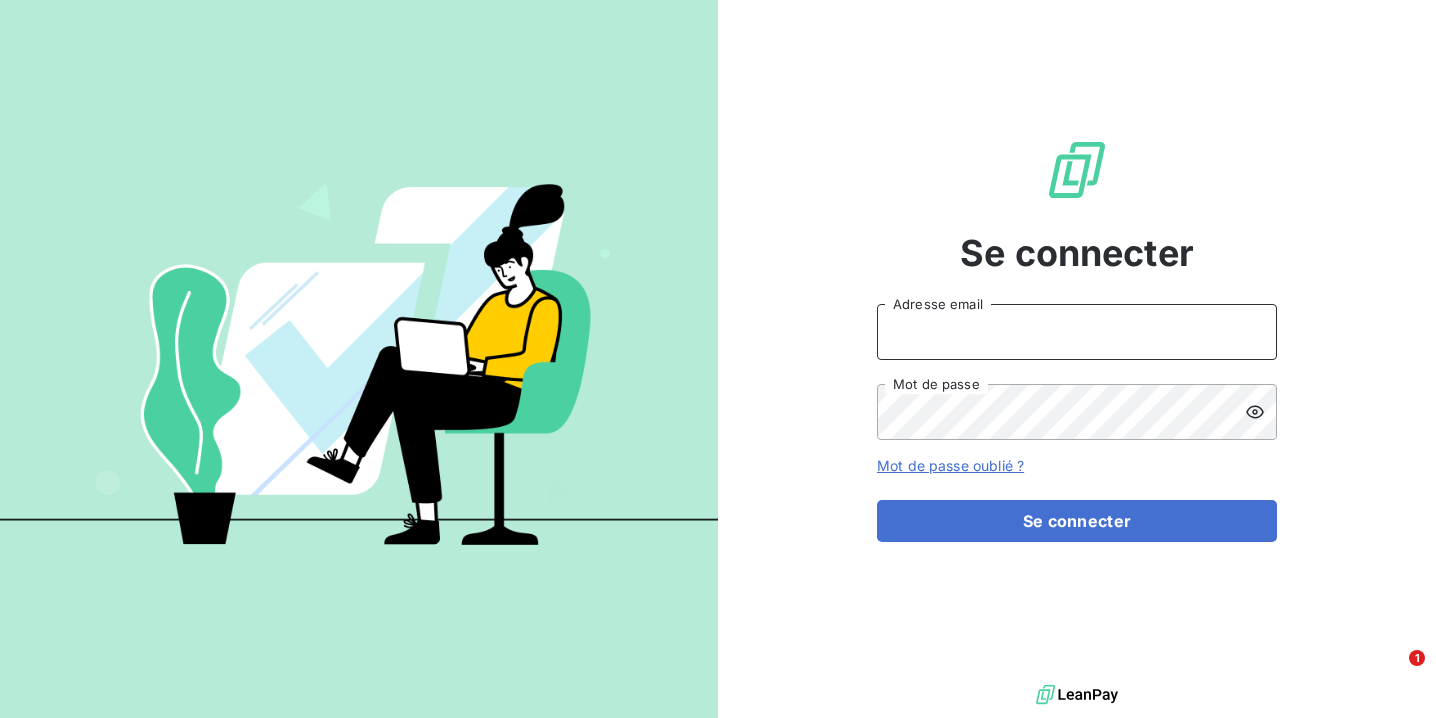type on "[EMAIL]" 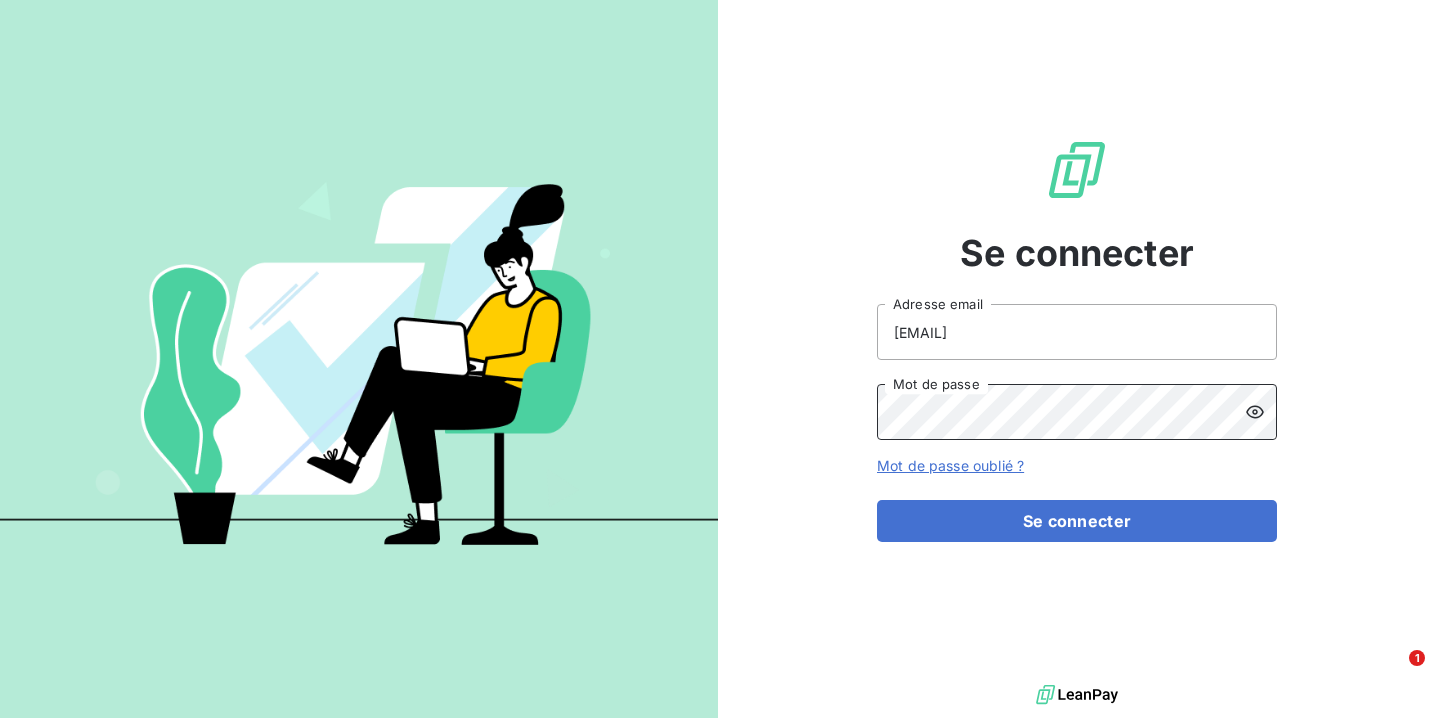 click on "Se connecter" at bounding box center [1077, 521] 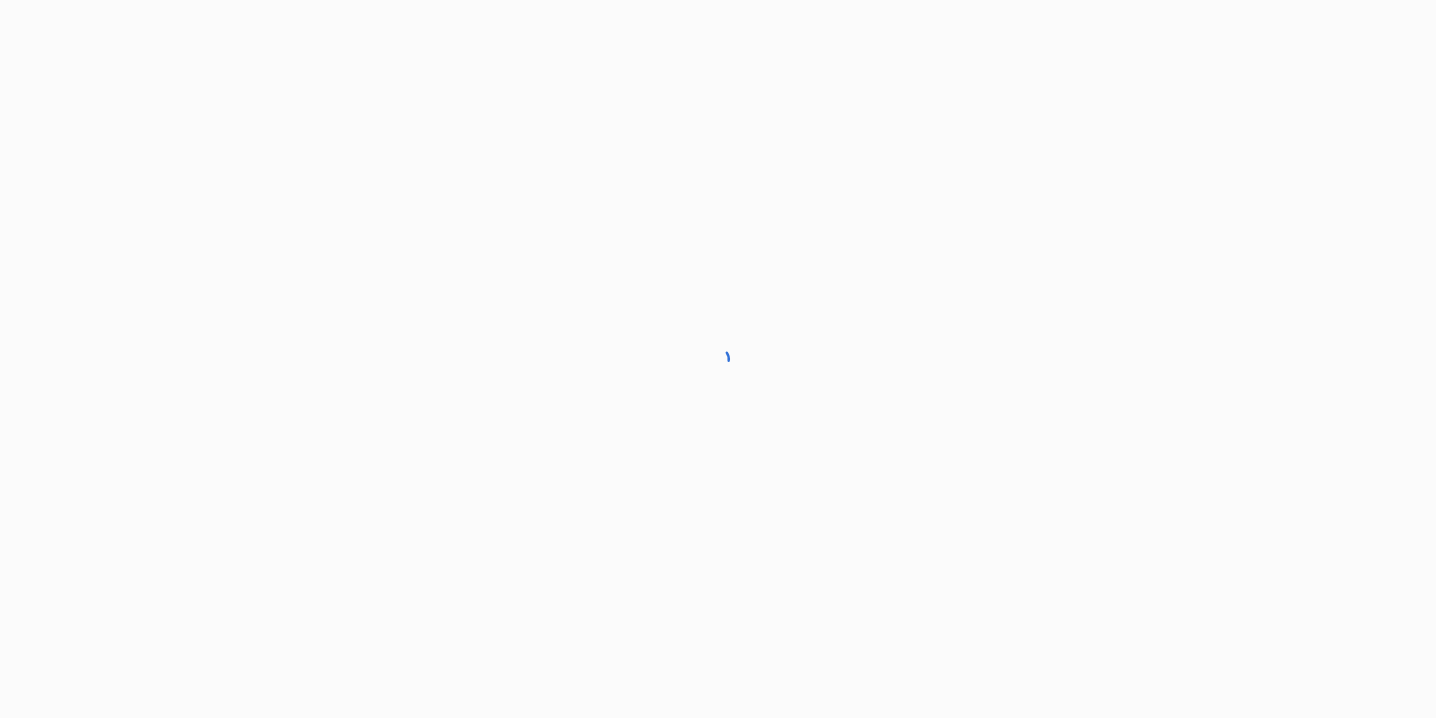scroll, scrollTop: 0, scrollLeft: 0, axis: both 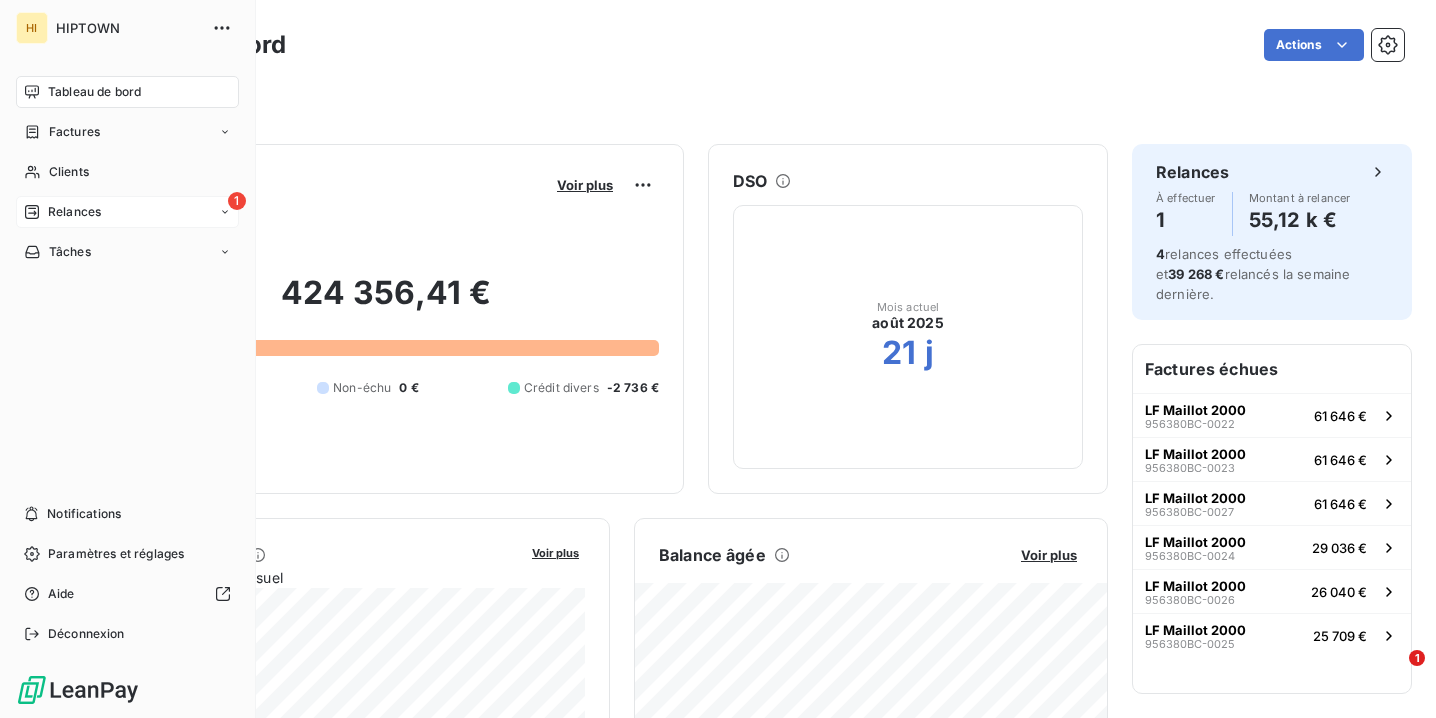 click on "Relances" at bounding box center (74, 212) 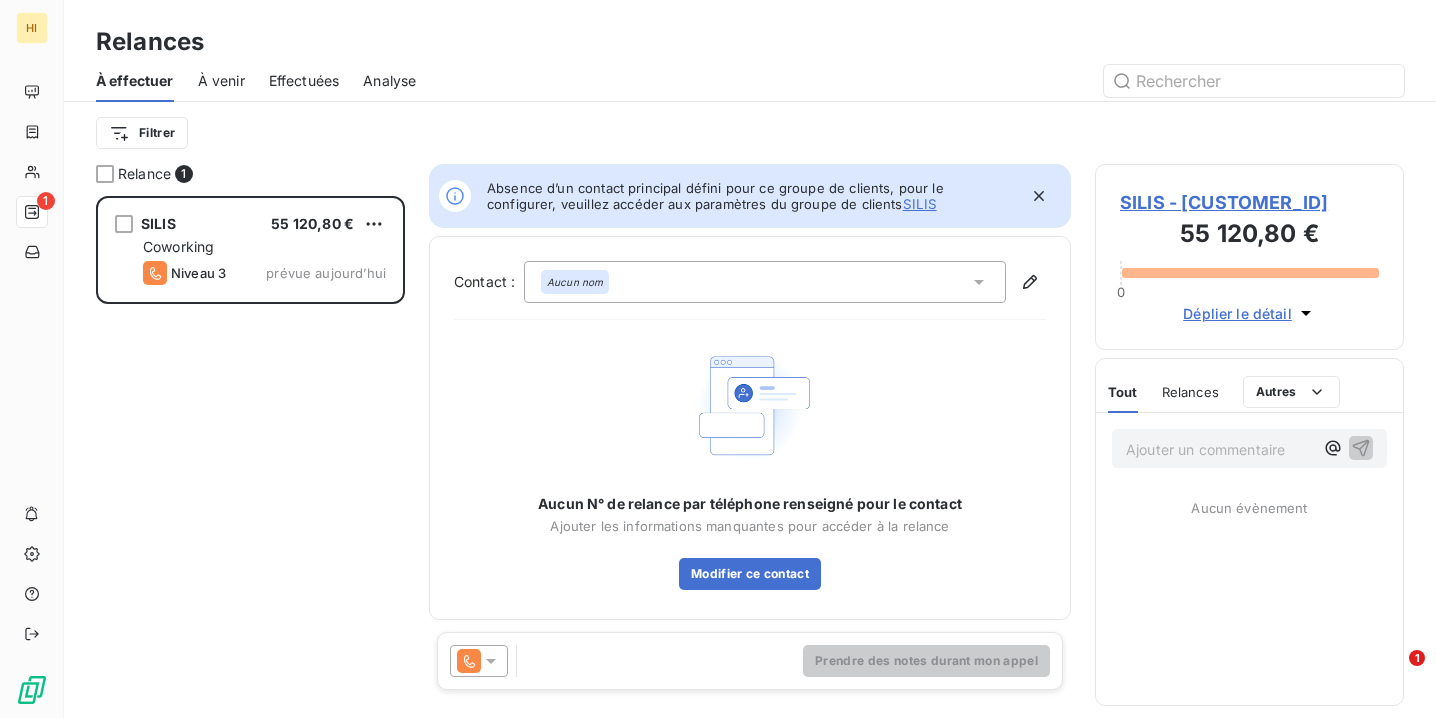 scroll, scrollTop: 1, scrollLeft: 1, axis: both 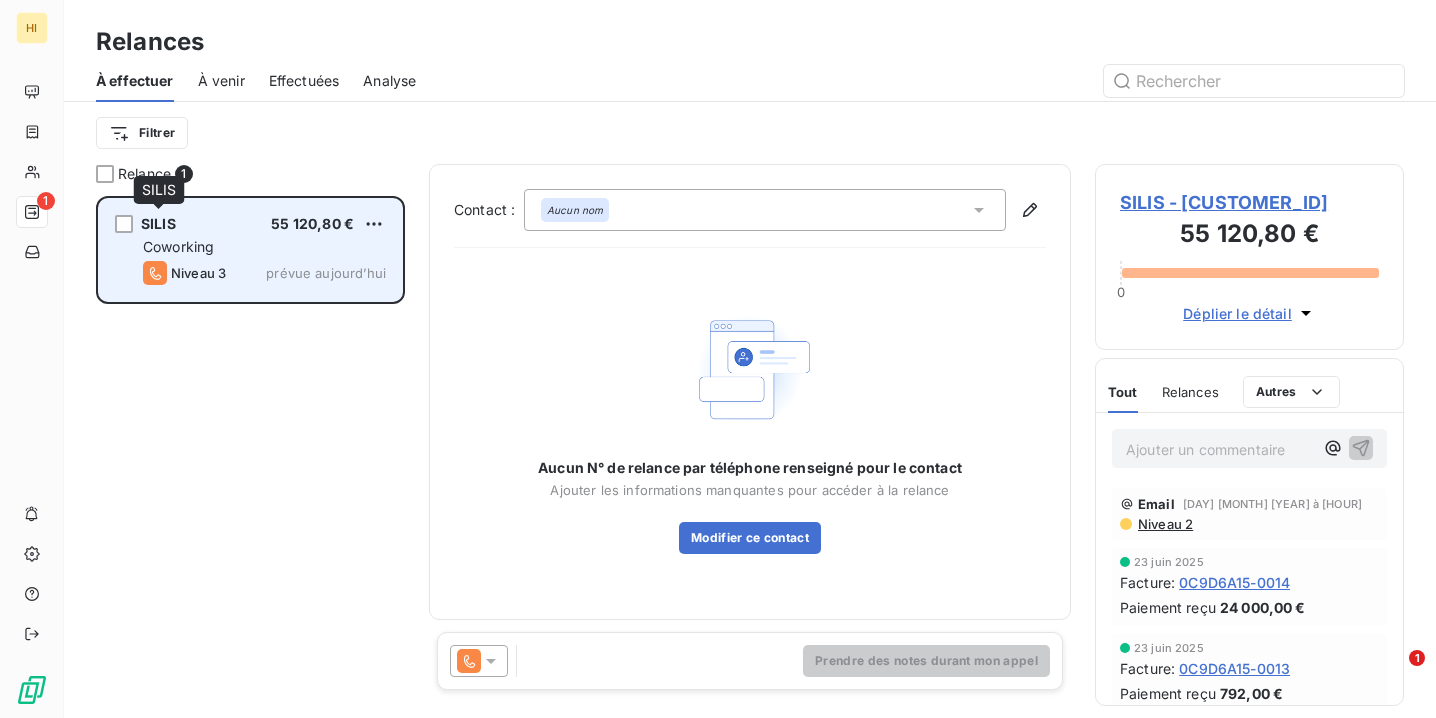 click on "SILIS" at bounding box center (158, 223) 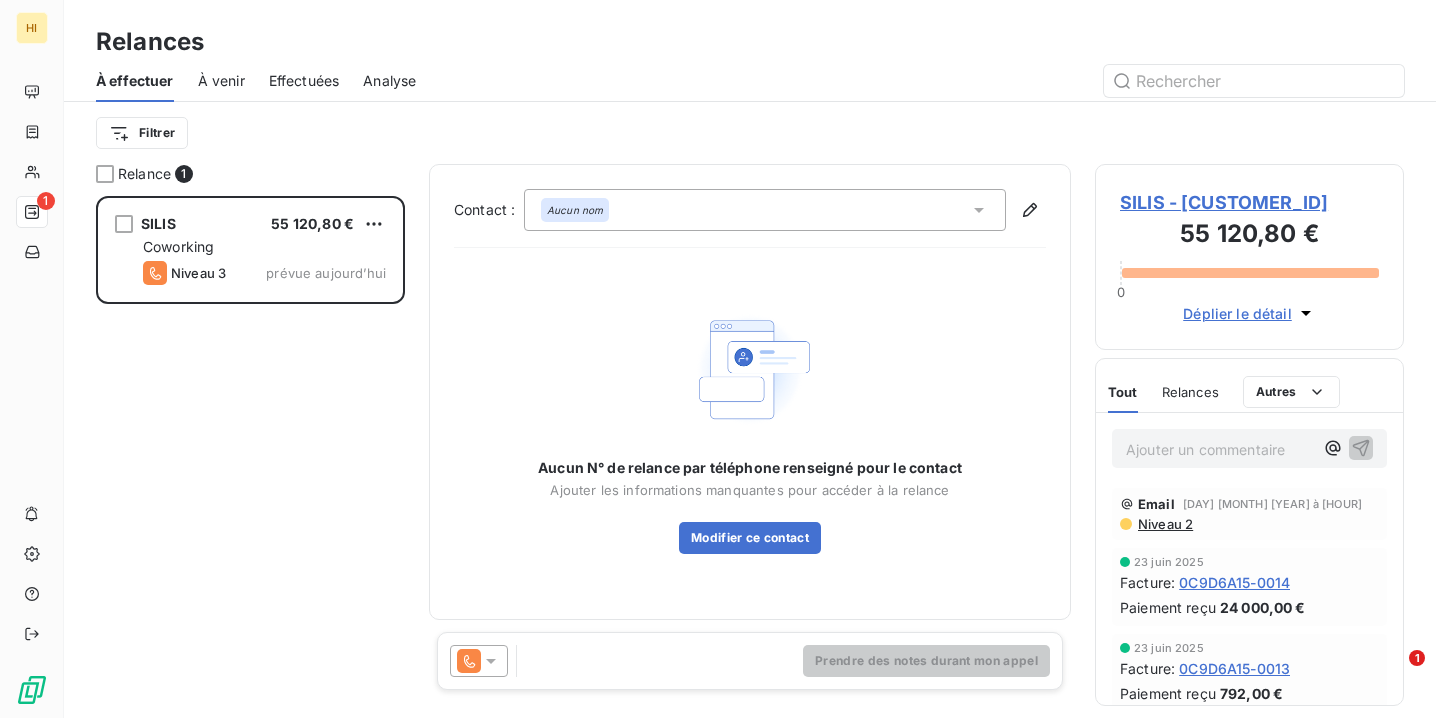 click on "SILIS - [CUSTOMER_ID]" at bounding box center (1249, 202) 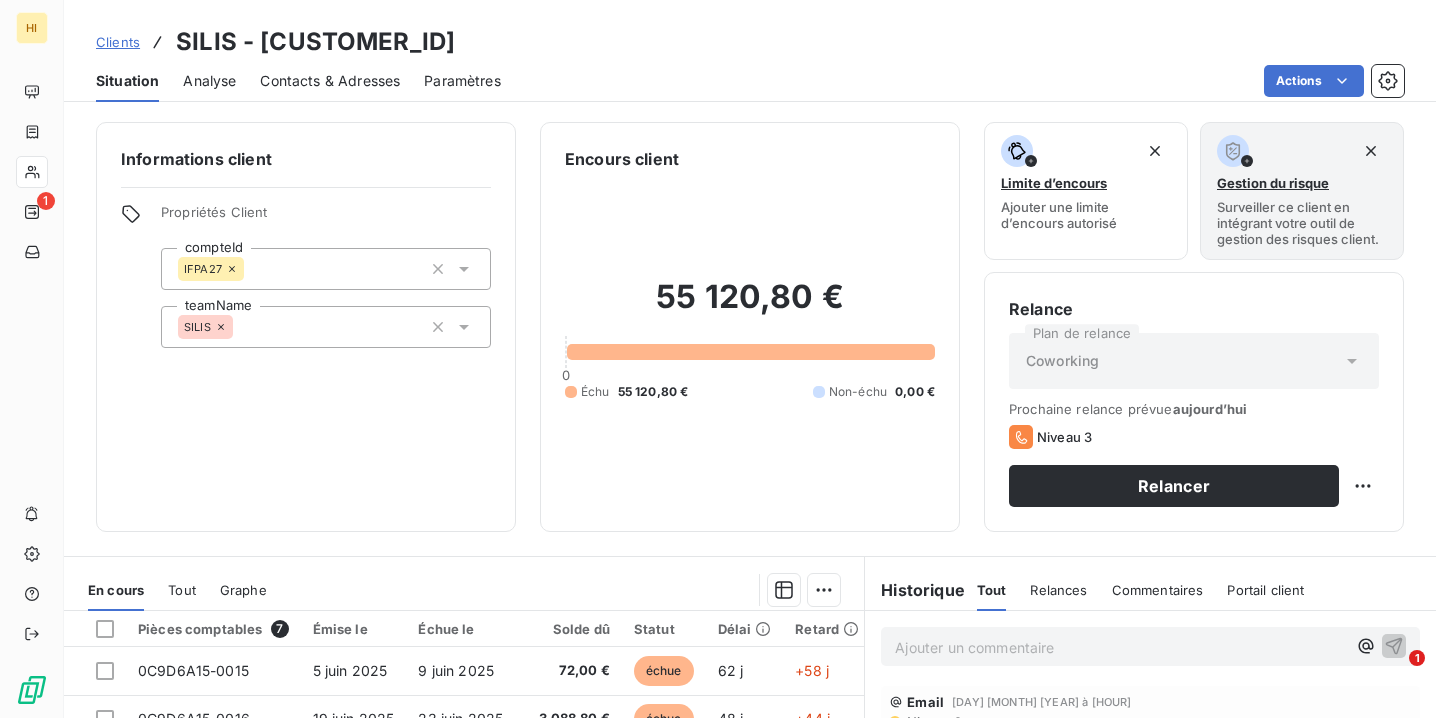 scroll, scrollTop: 0, scrollLeft: 0, axis: both 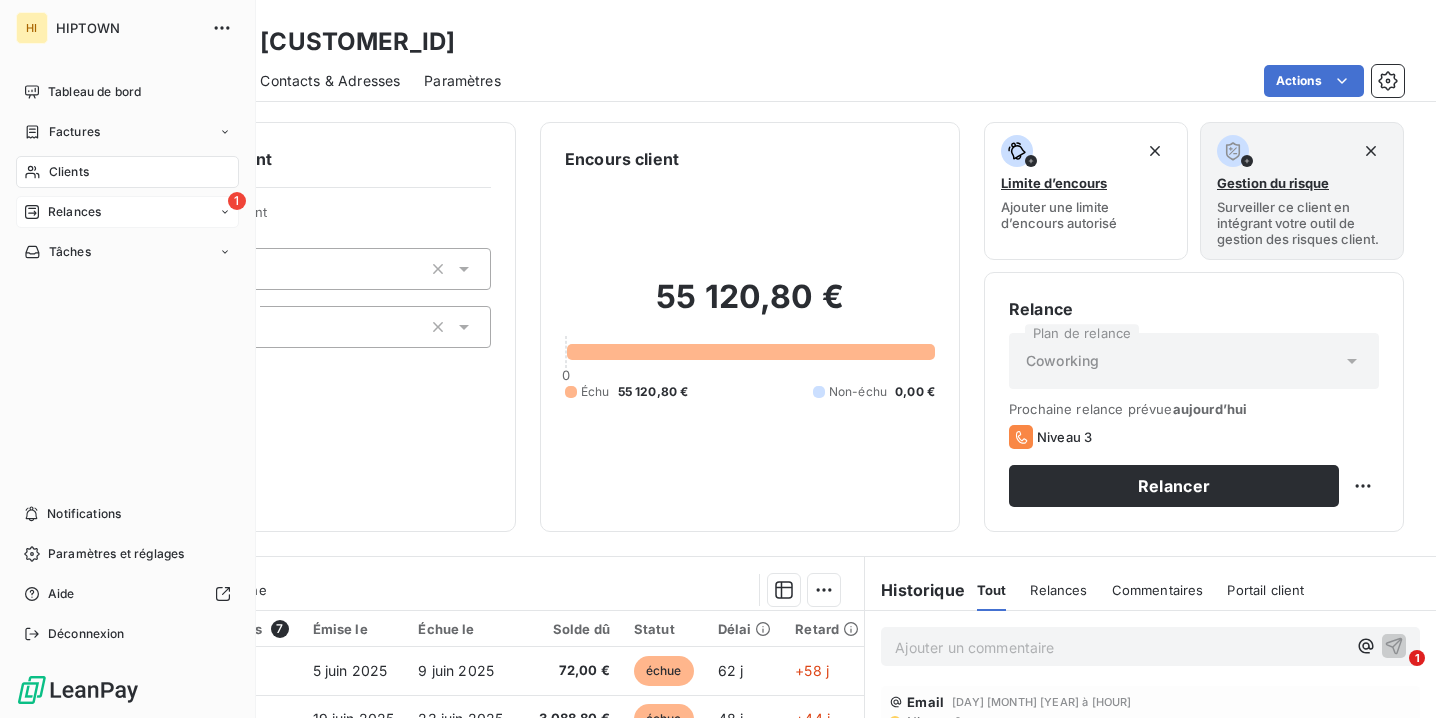click on "1 Relances" at bounding box center [127, 212] 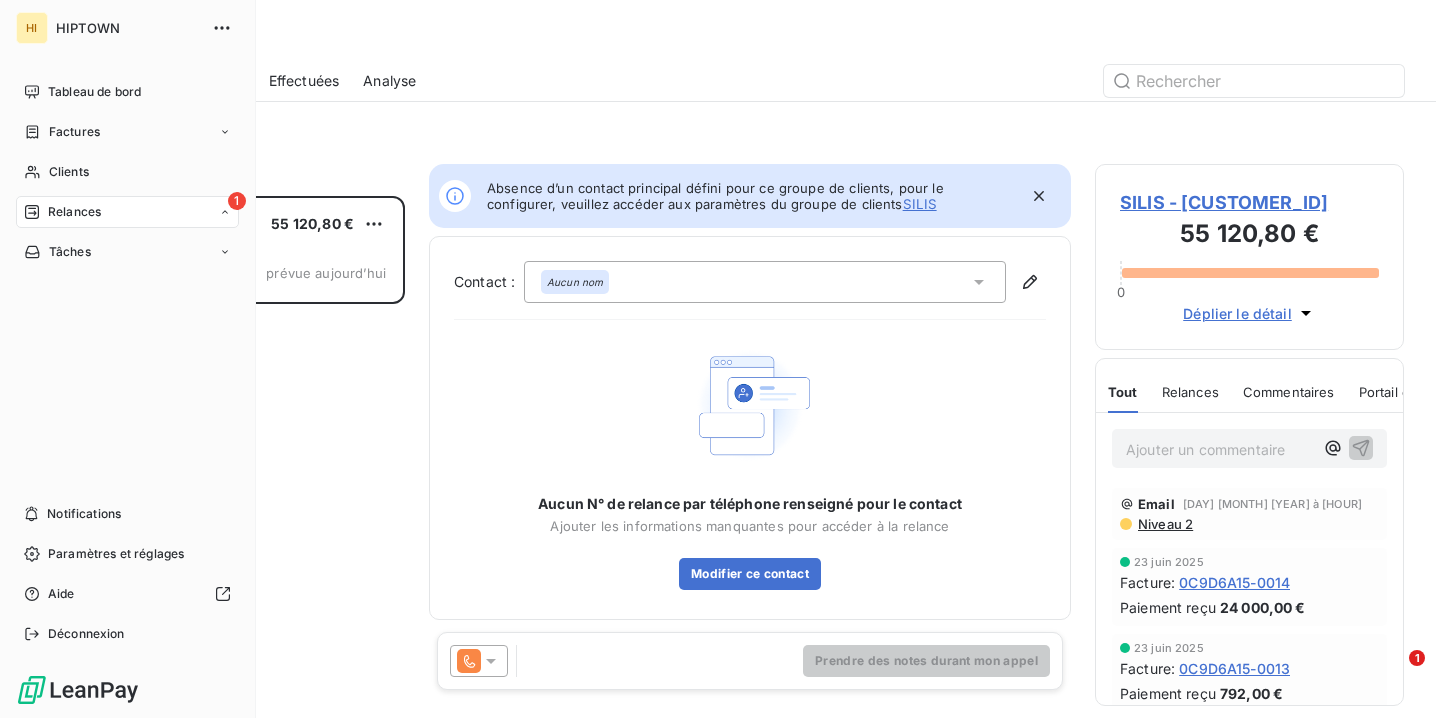 scroll, scrollTop: 522, scrollLeft: 309, axis: both 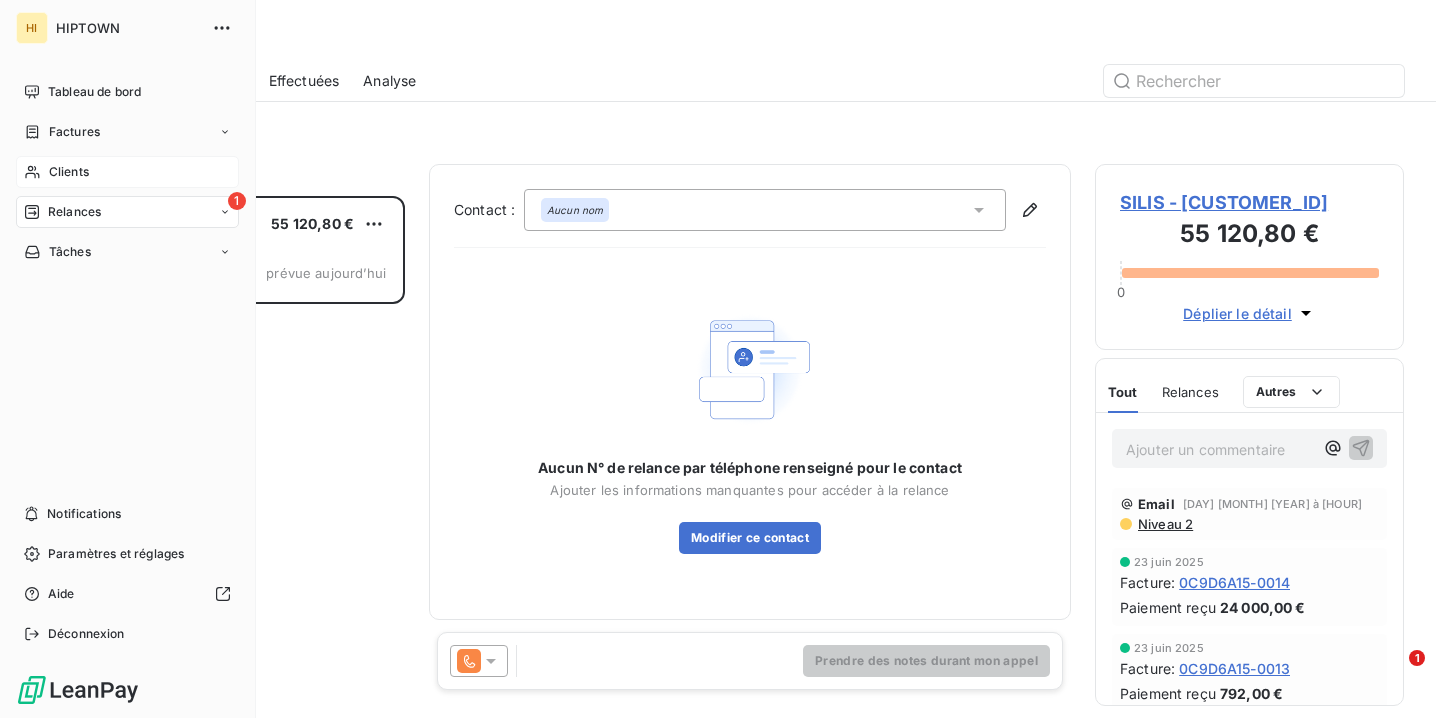 click on "Clients" at bounding box center [69, 172] 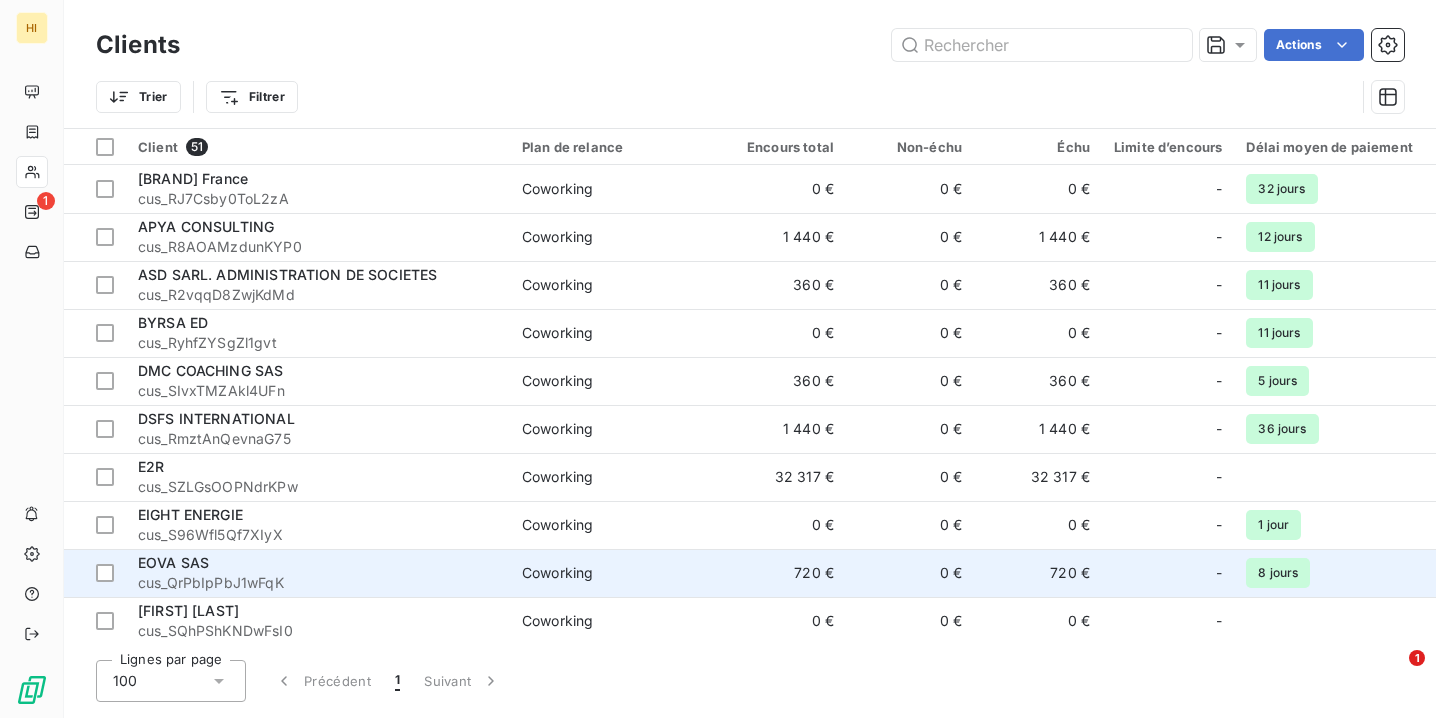 click on "EOVA SAS" at bounding box center [318, 563] 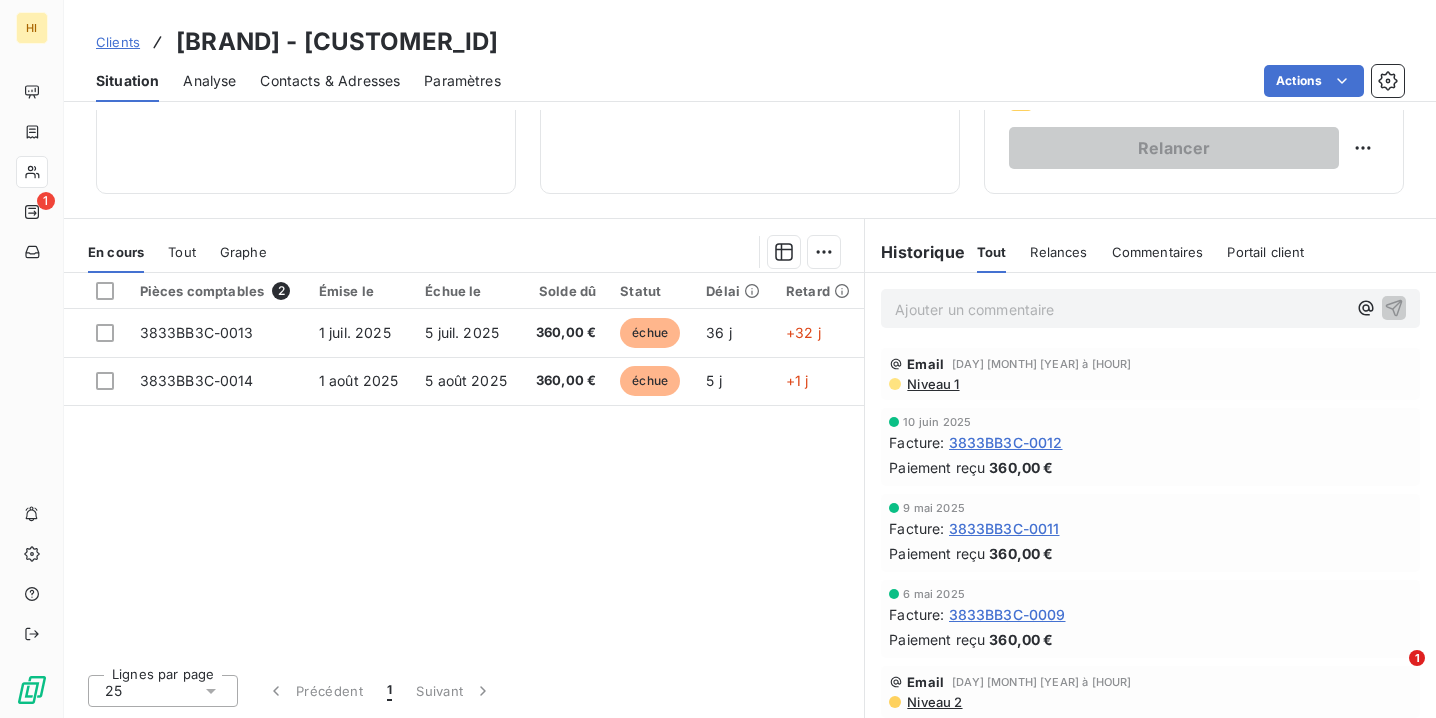scroll, scrollTop: 338, scrollLeft: 0, axis: vertical 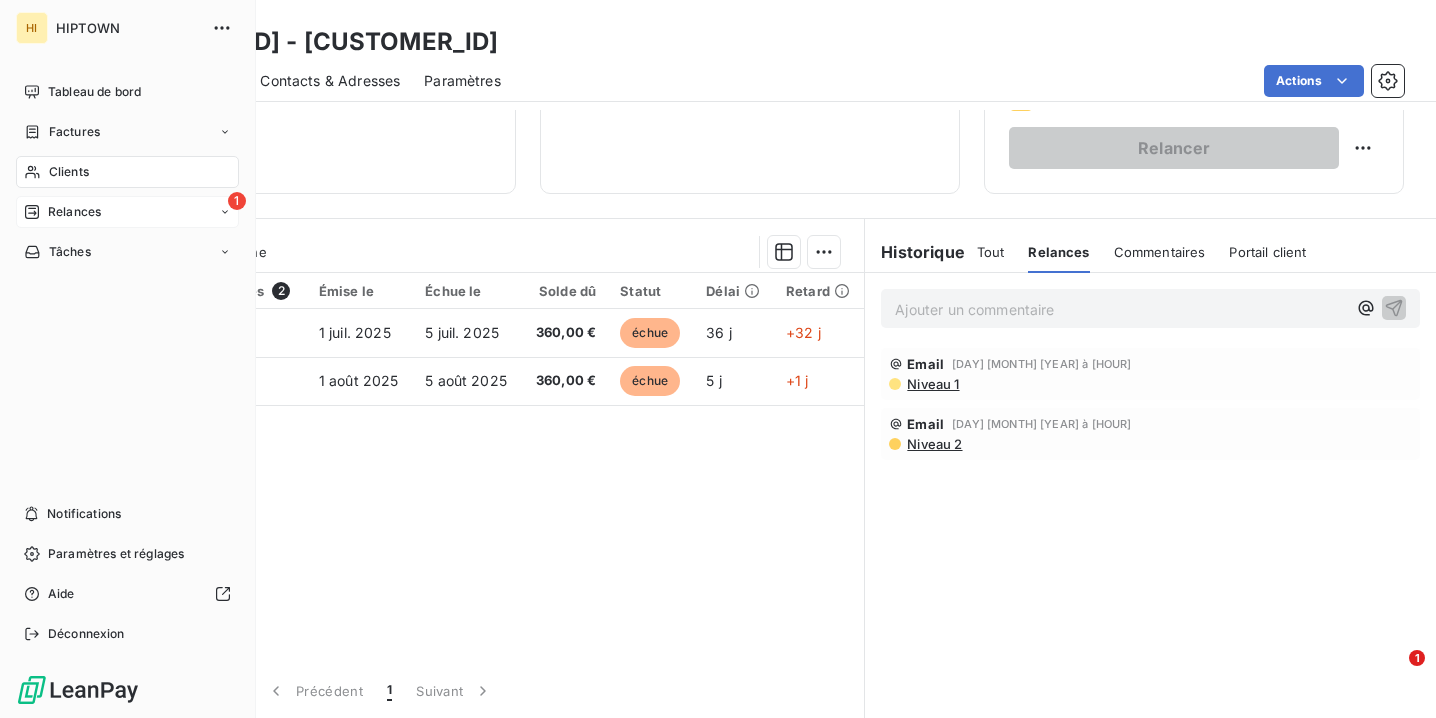 click 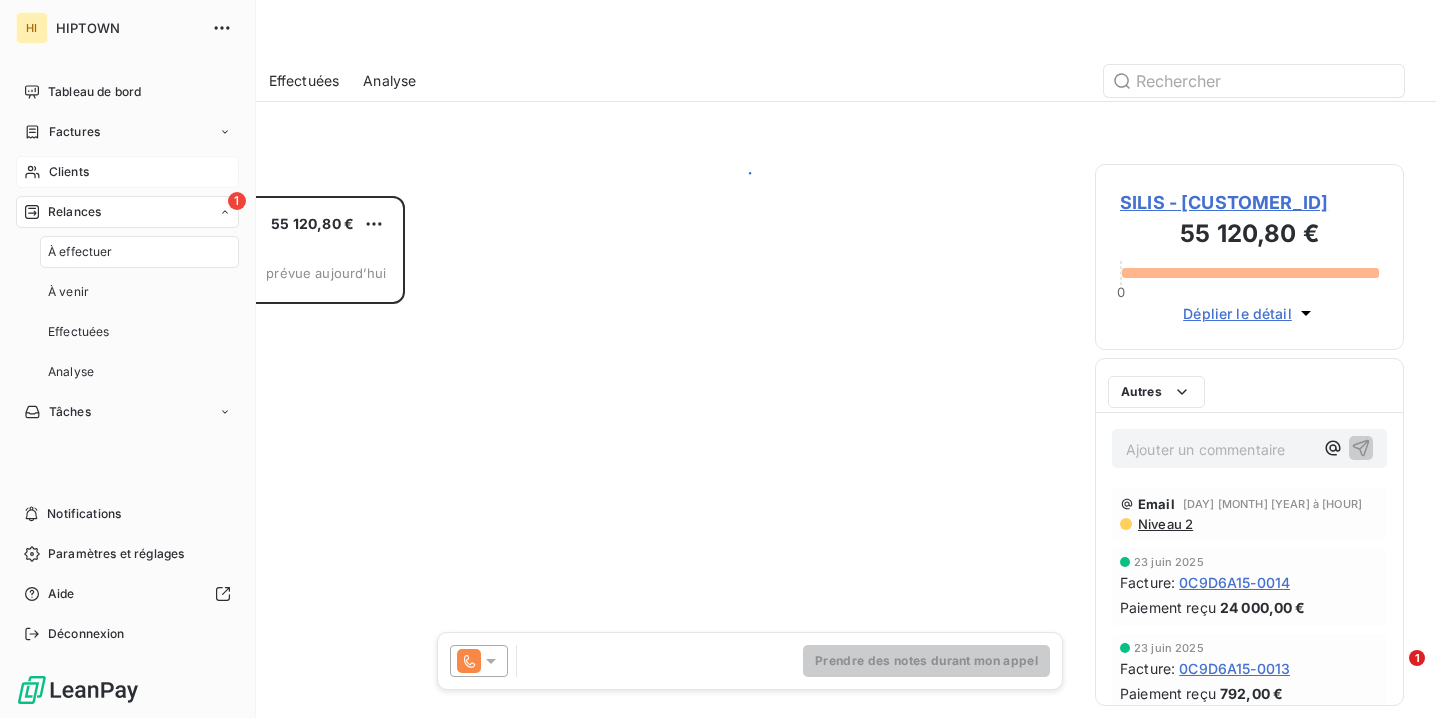 scroll, scrollTop: 1, scrollLeft: 1, axis: both 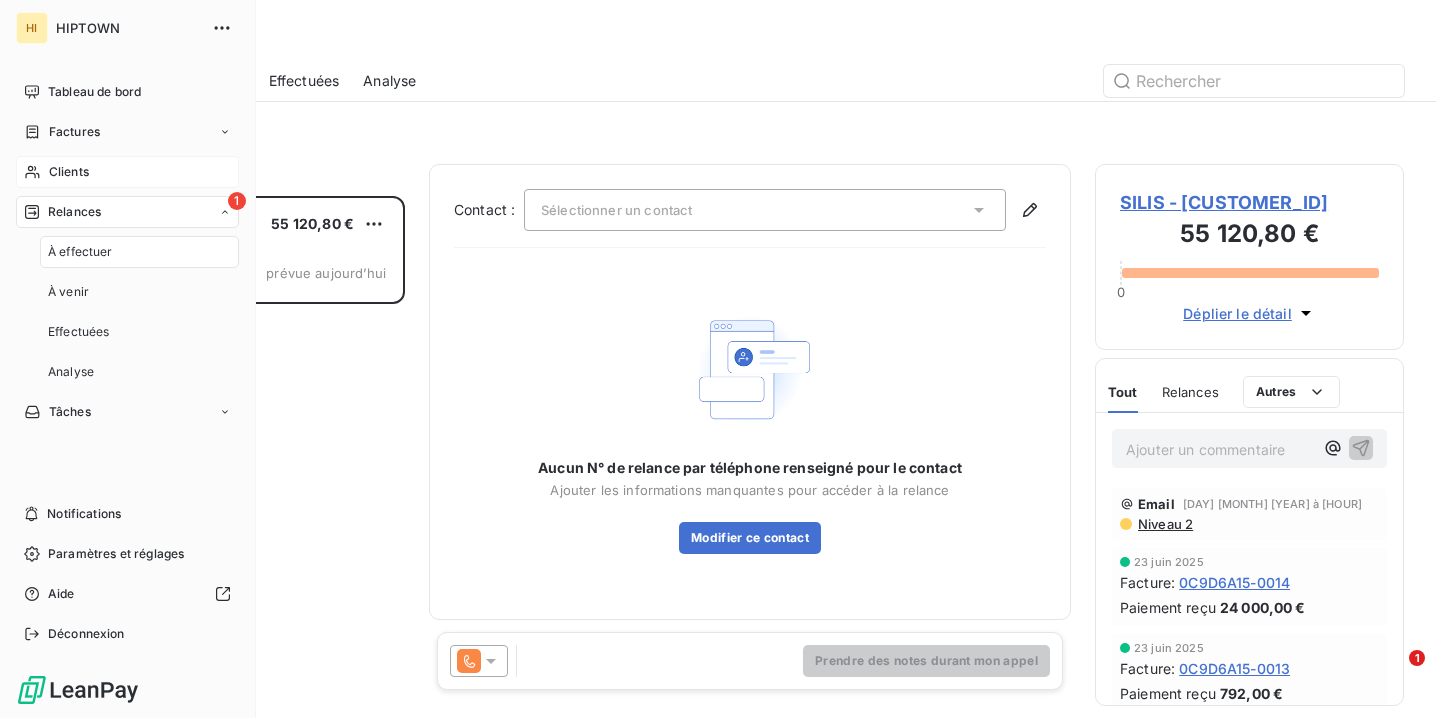 click on "1 Relances" at bounding box center (127, 212) 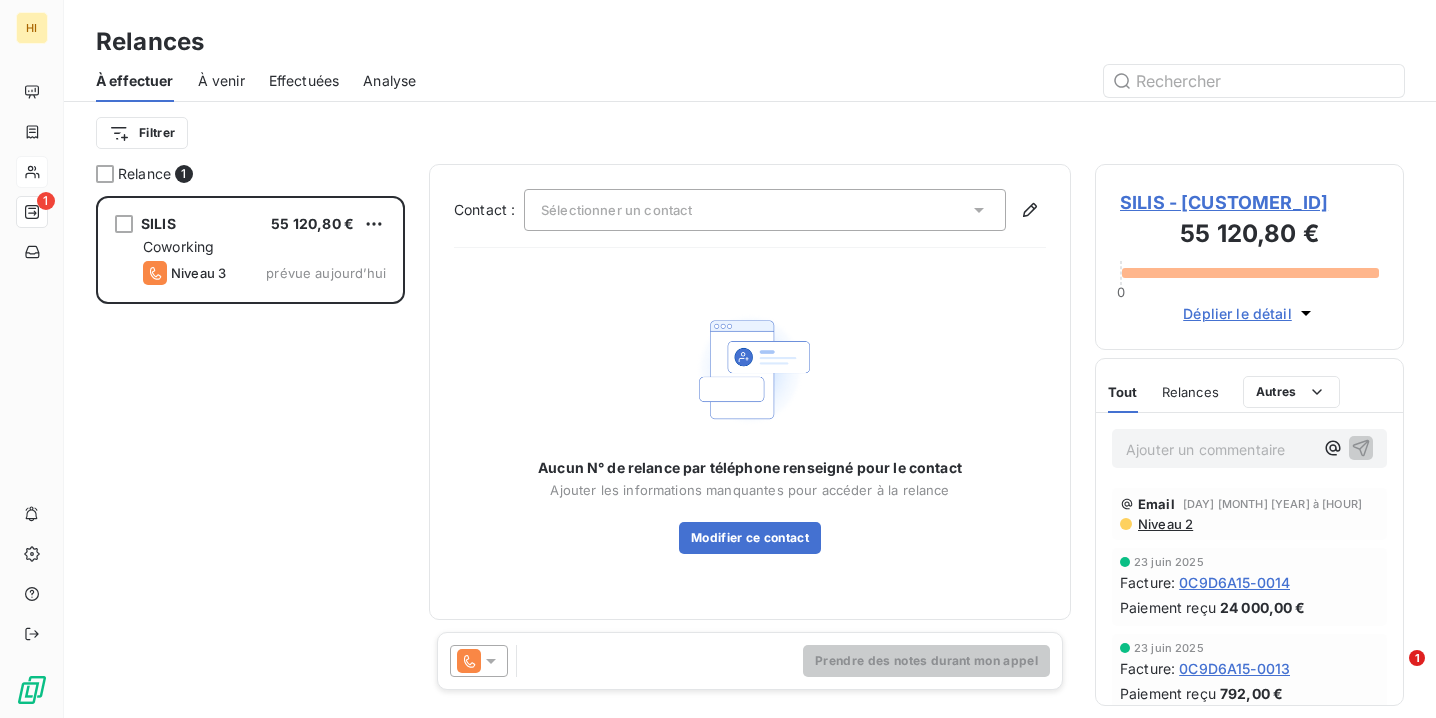 click on "SILIS - [CUSTOMER_ID]" at bounding box center [1249, 202] 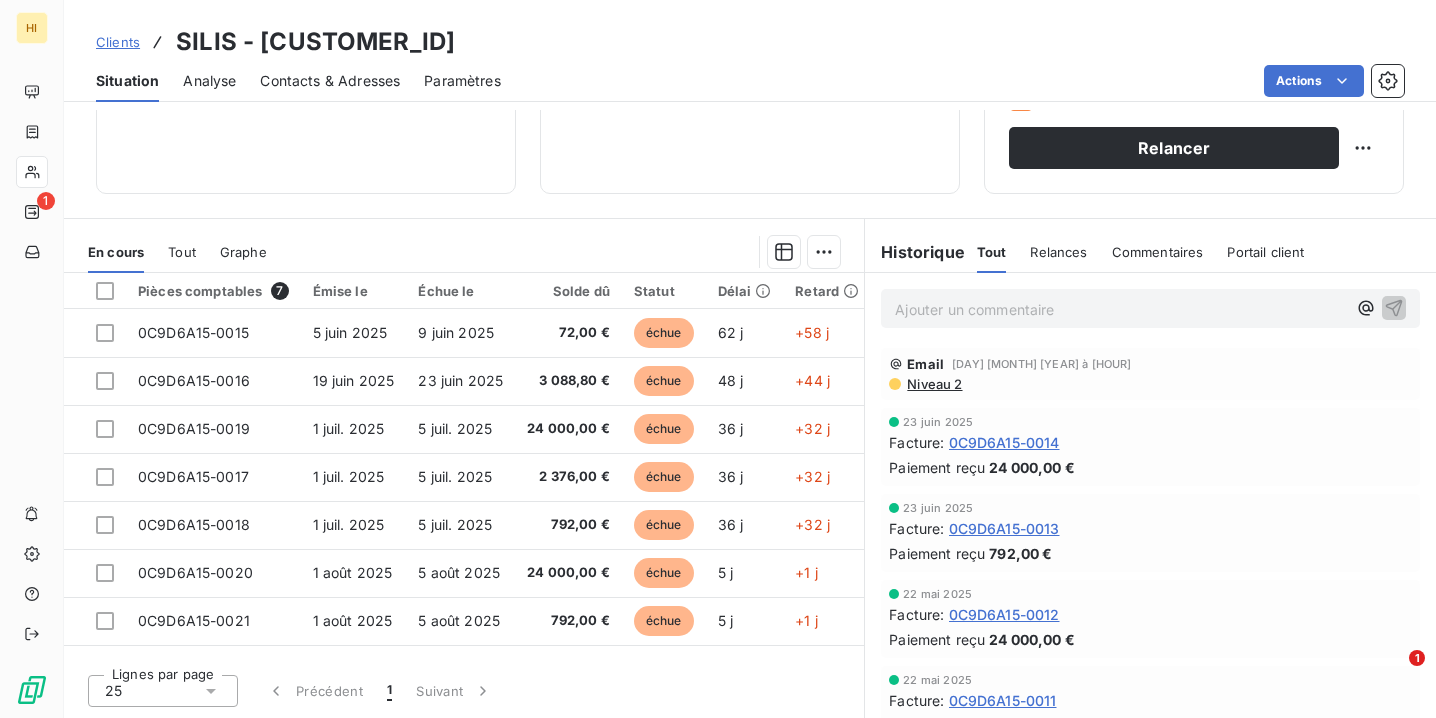 scroll, scrollTop: 338, scrollLeft: 0, axis: vertical 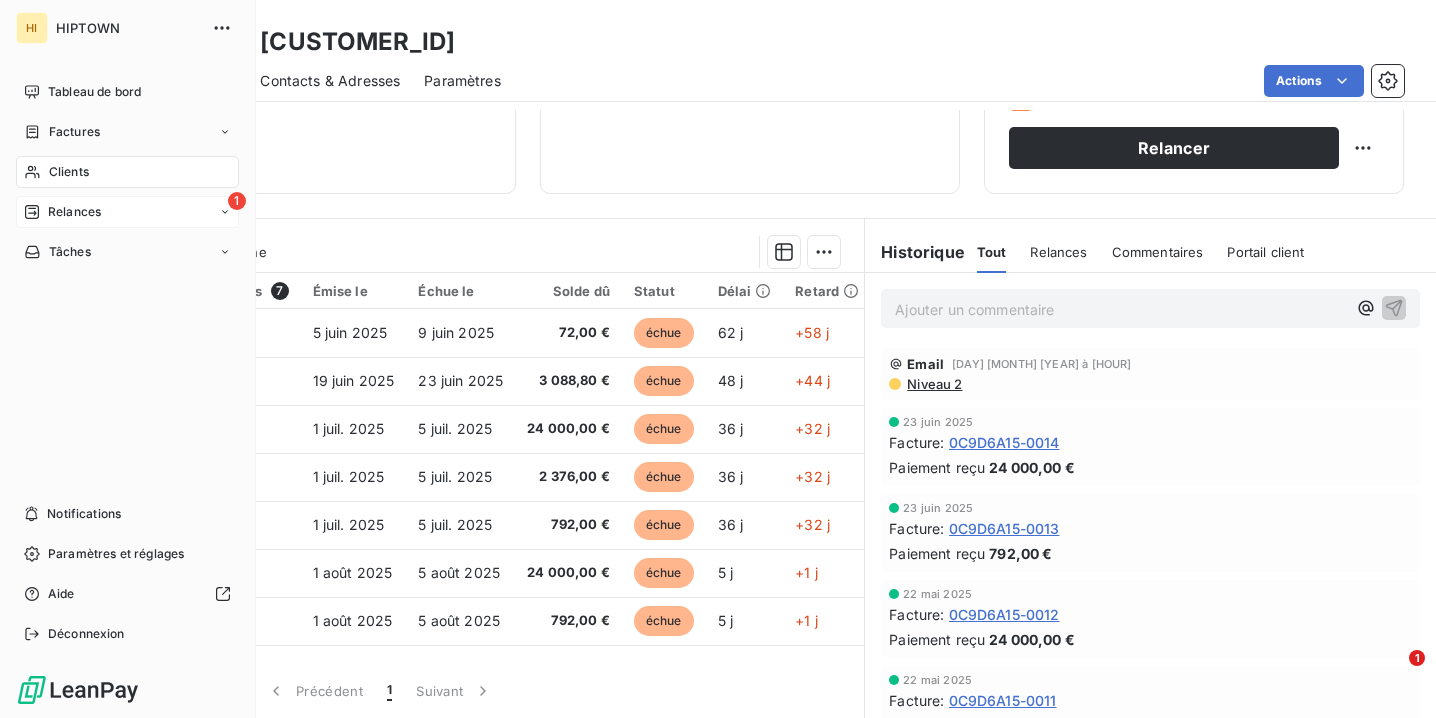 click 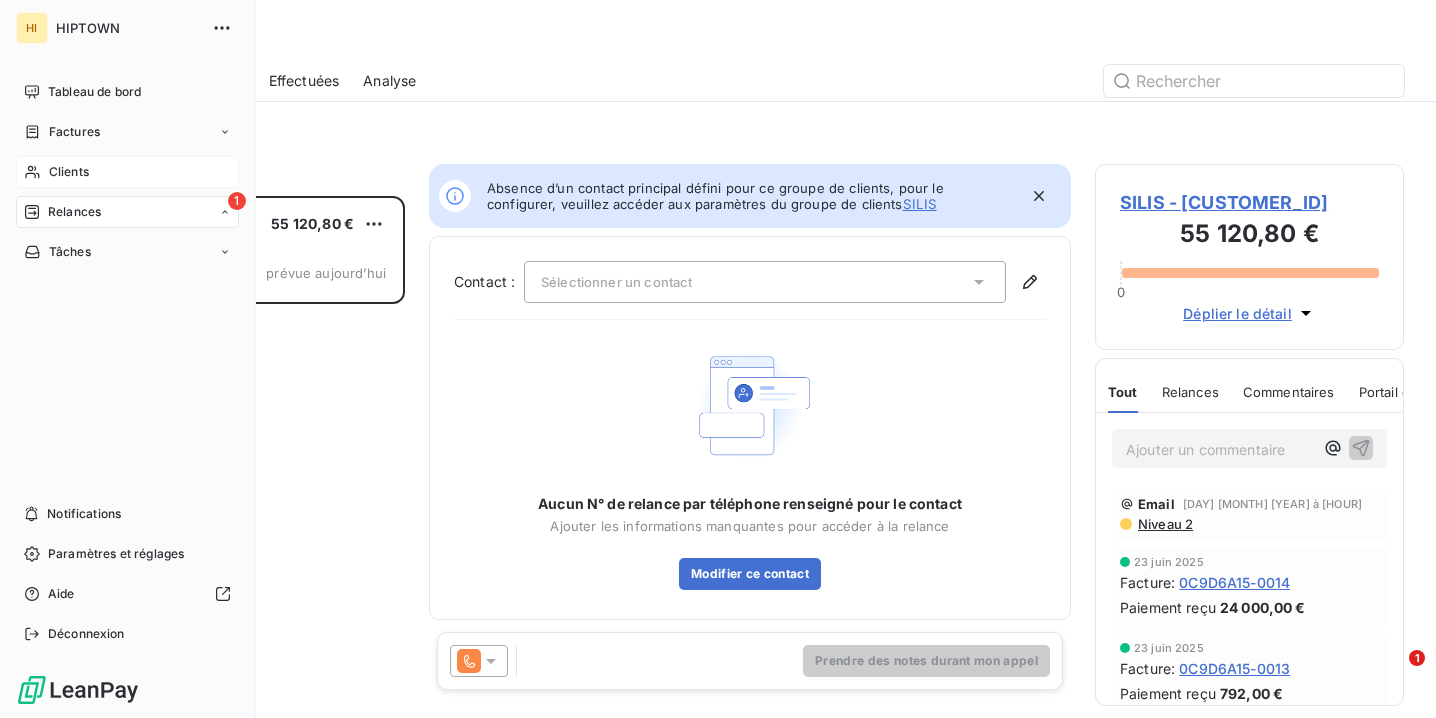 scroll, scrollTop: 522, scrollLeft: 309, axis: both 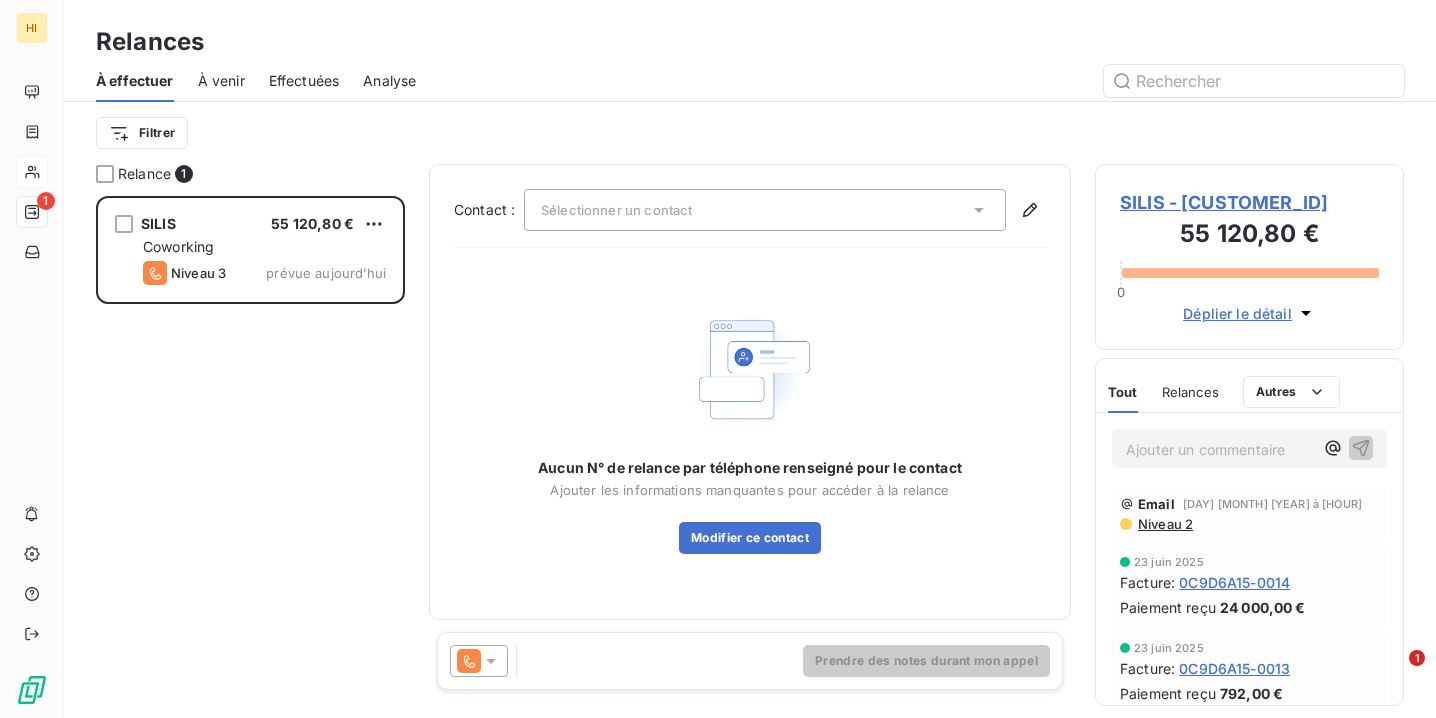 click on "Relance 1" at bounding box center [250, 174] 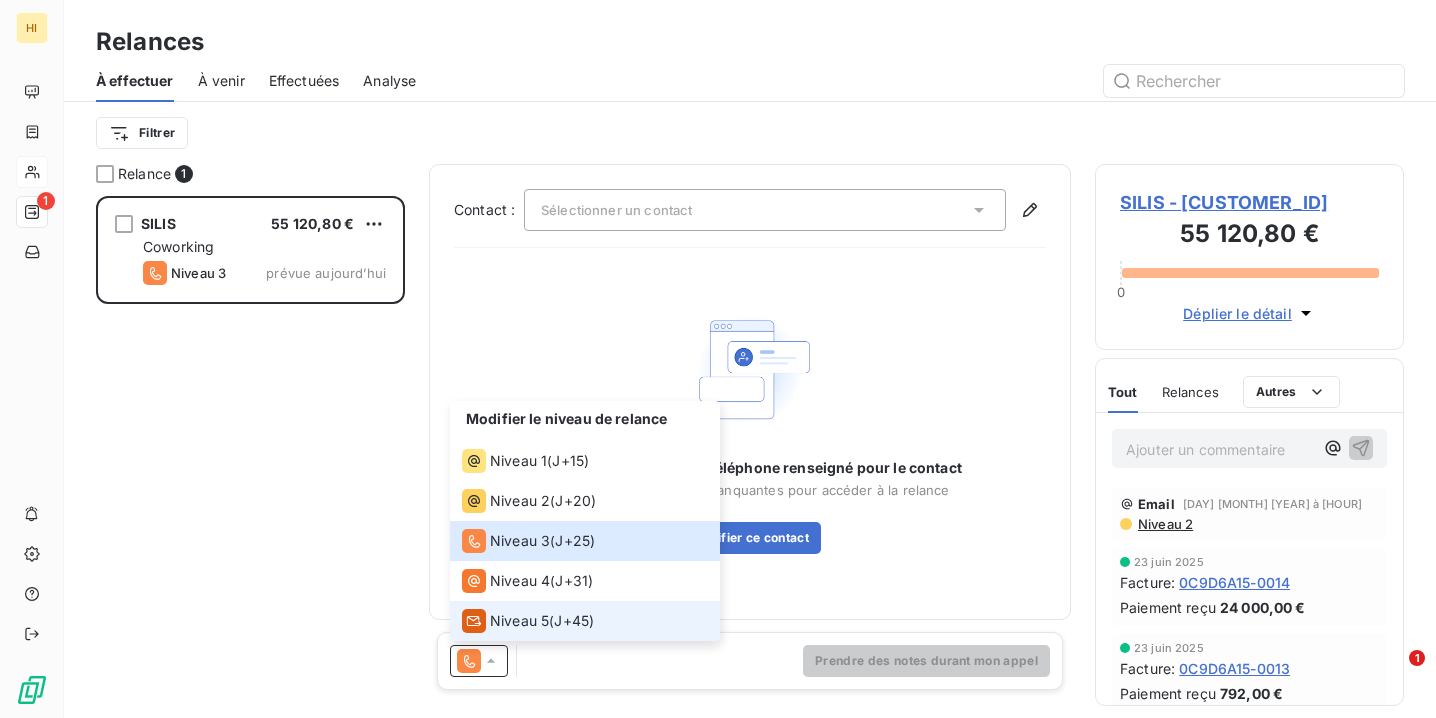 click on "J+45 )" at bounding box center (574, 621) 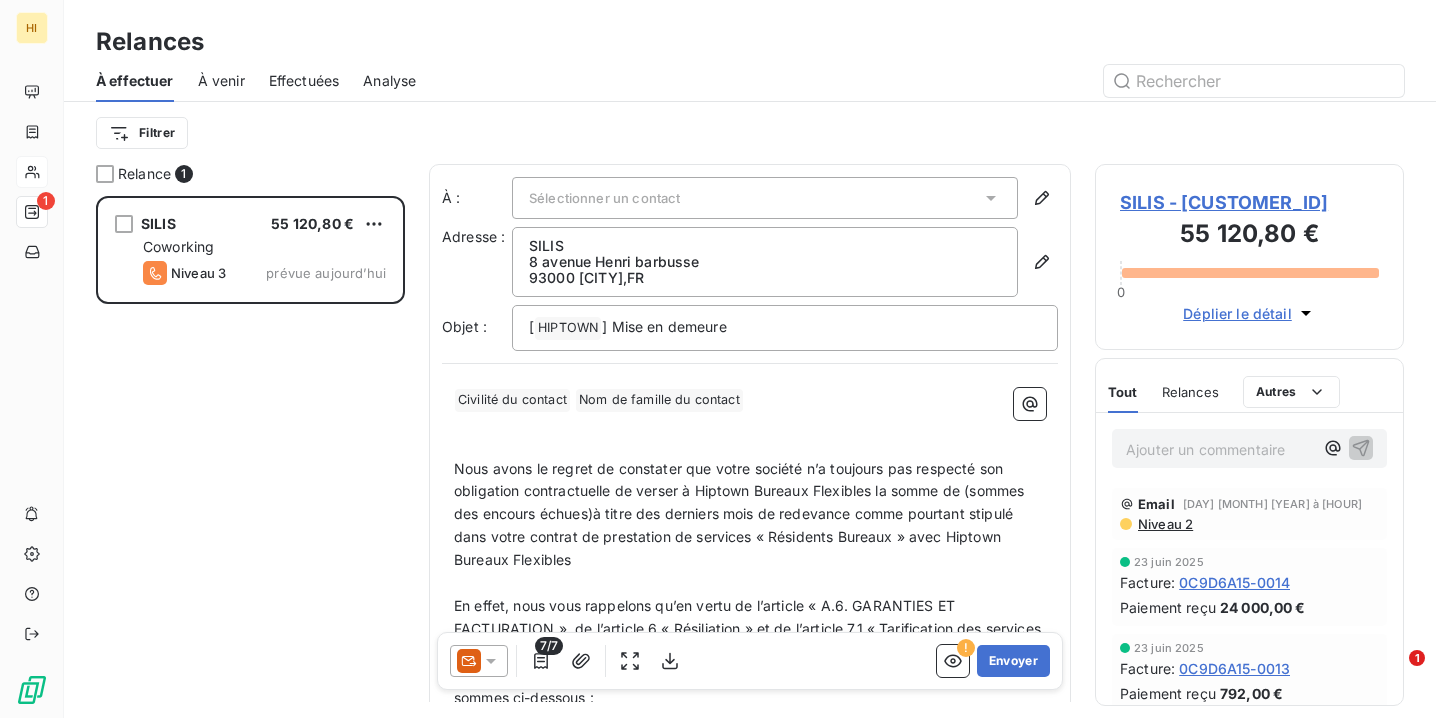 click 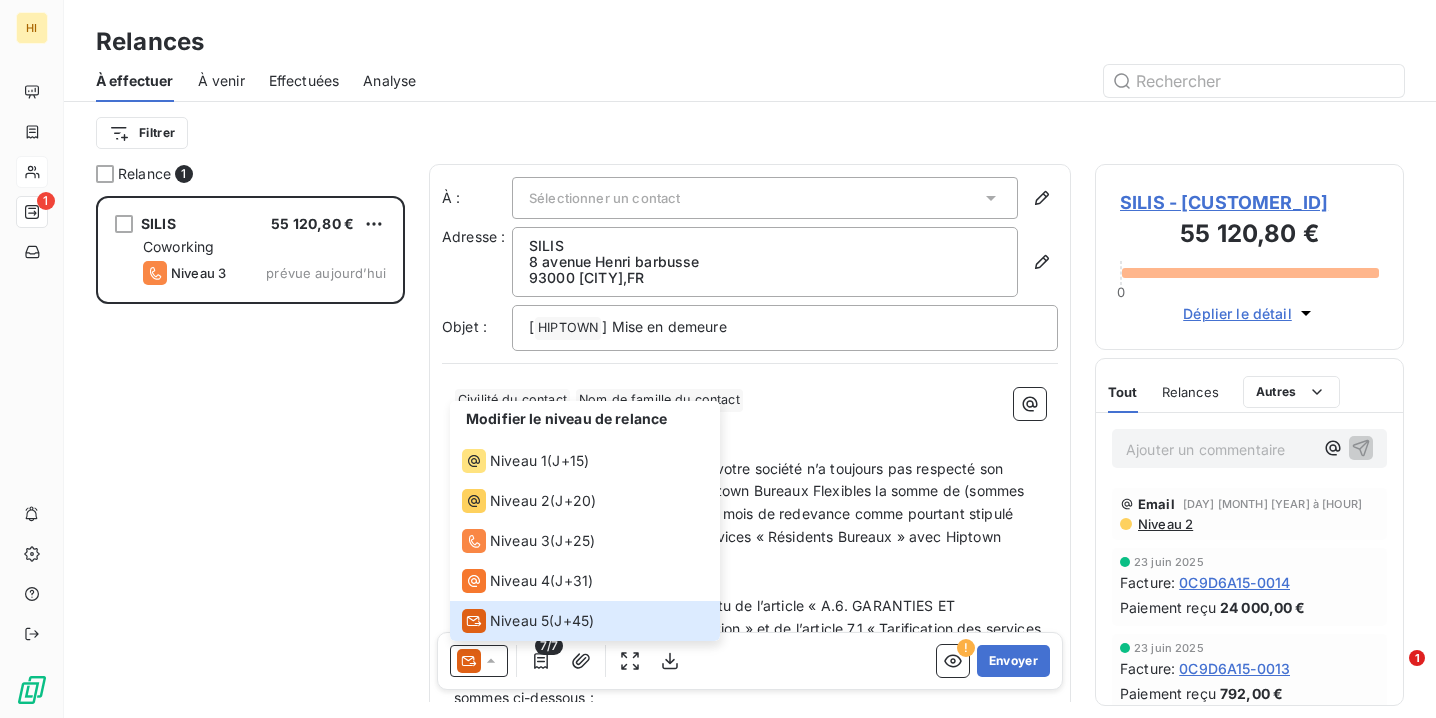 click on "SILIS - [CUSTOMER_ID]" at bounding box center (1249, 202) 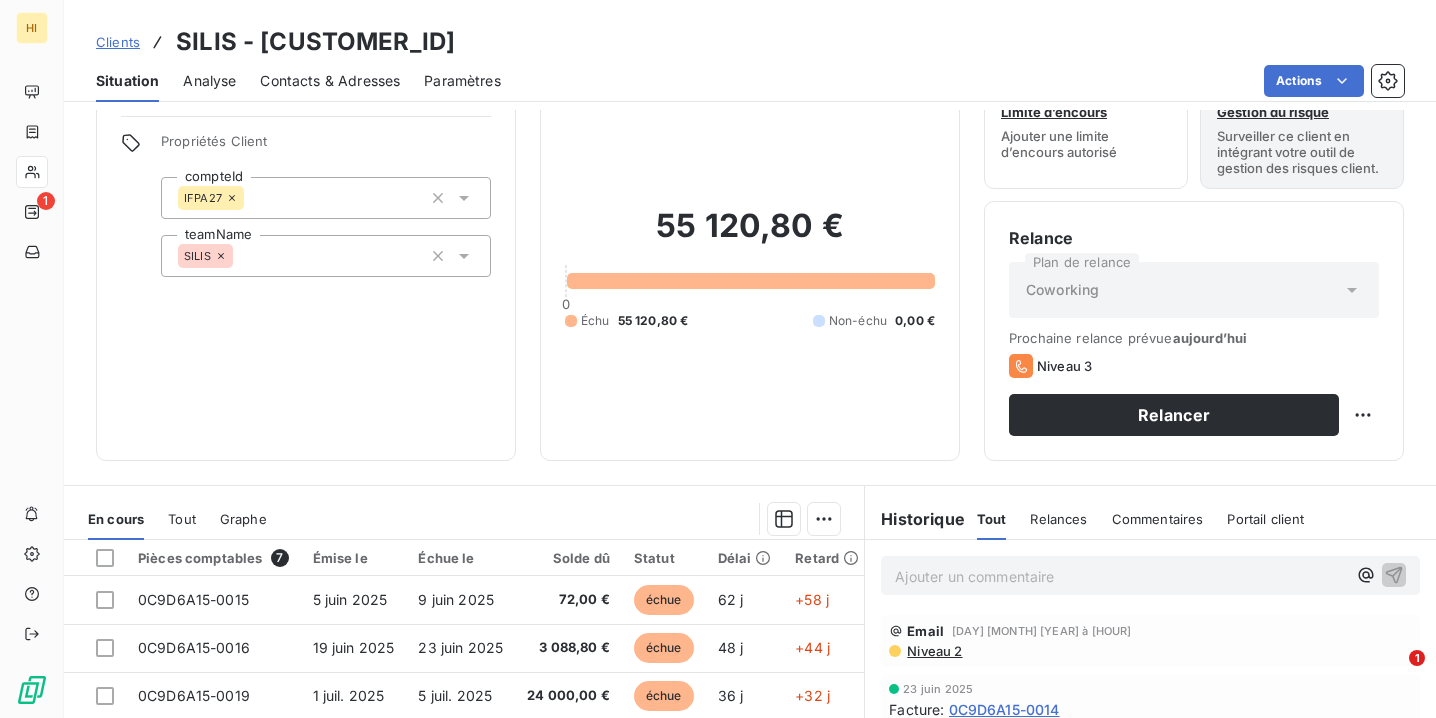 scroll, scrollTop: 73, scrollLeft: 0, axis: vertical 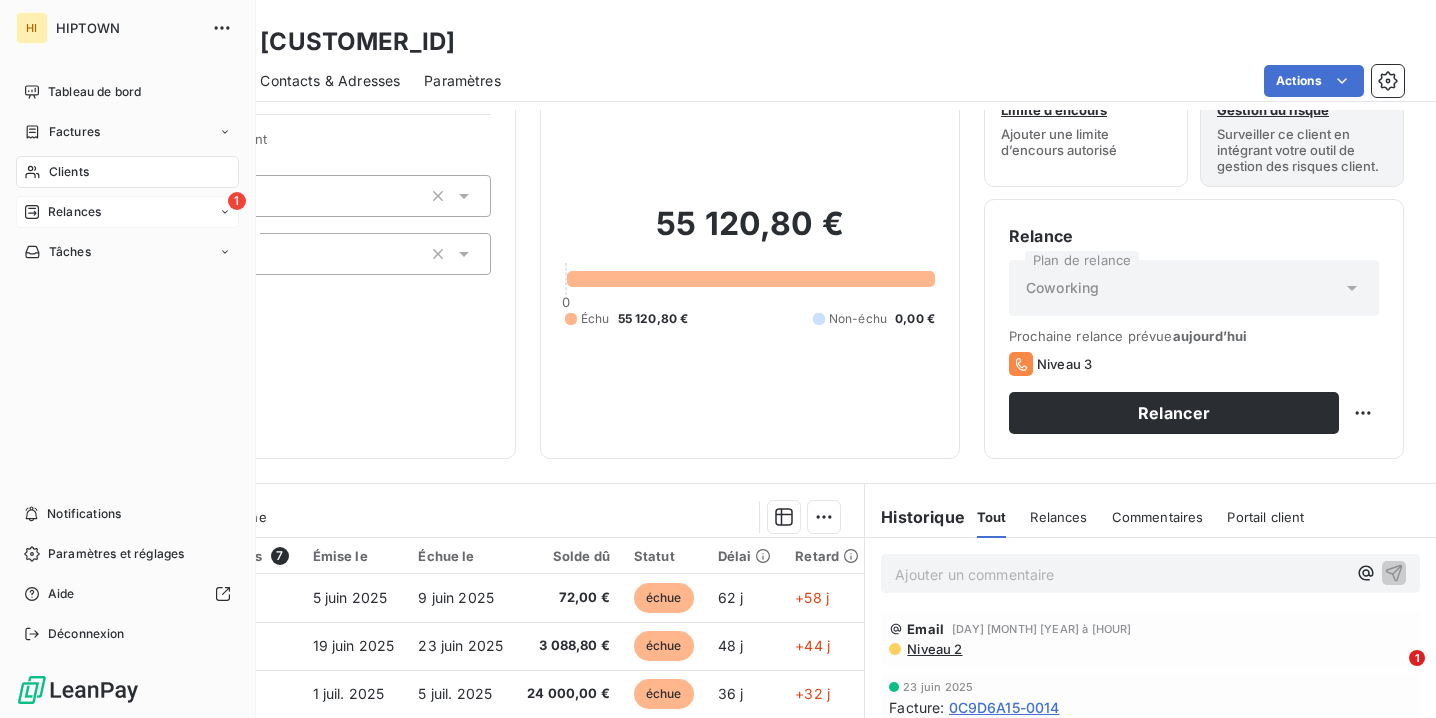 click on "Relances" at bounding box center (74, 212) 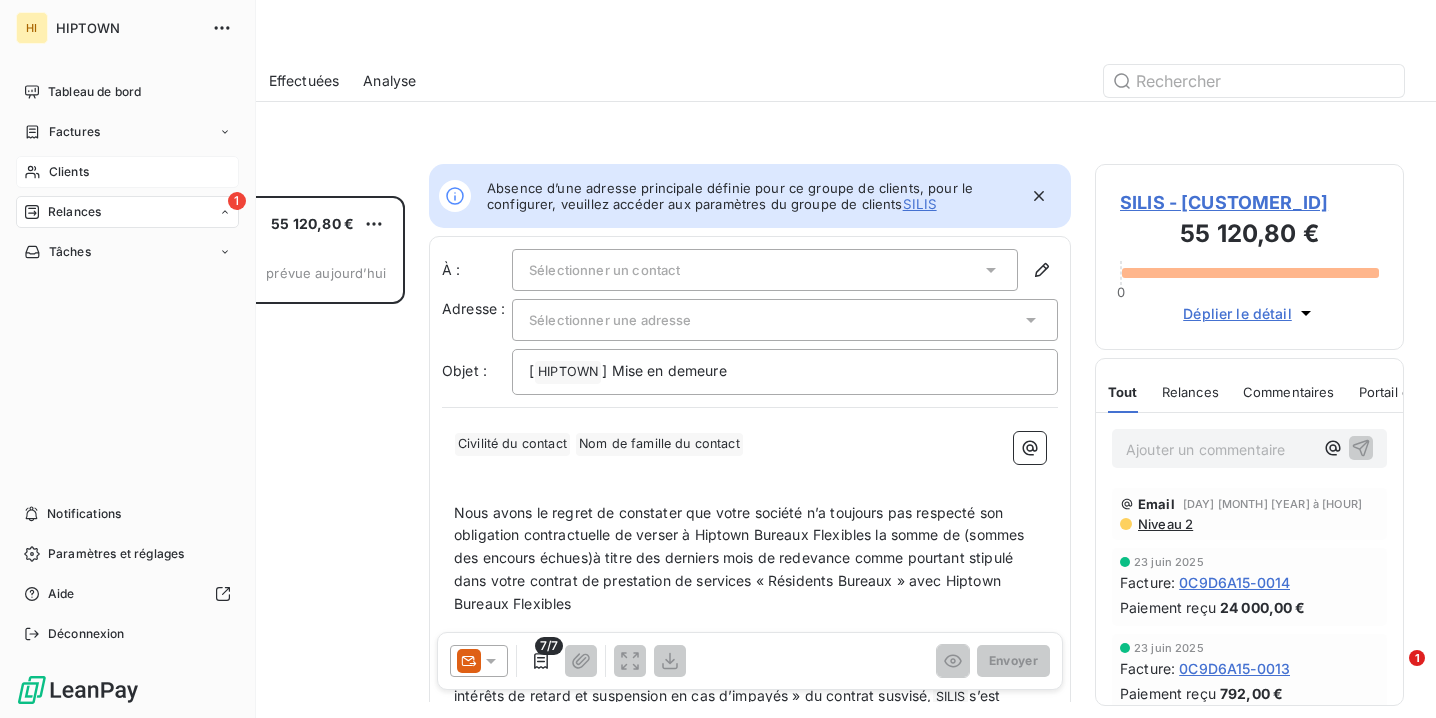 scroll, scrollTop: 522, scrollLeft: 309, axis: both 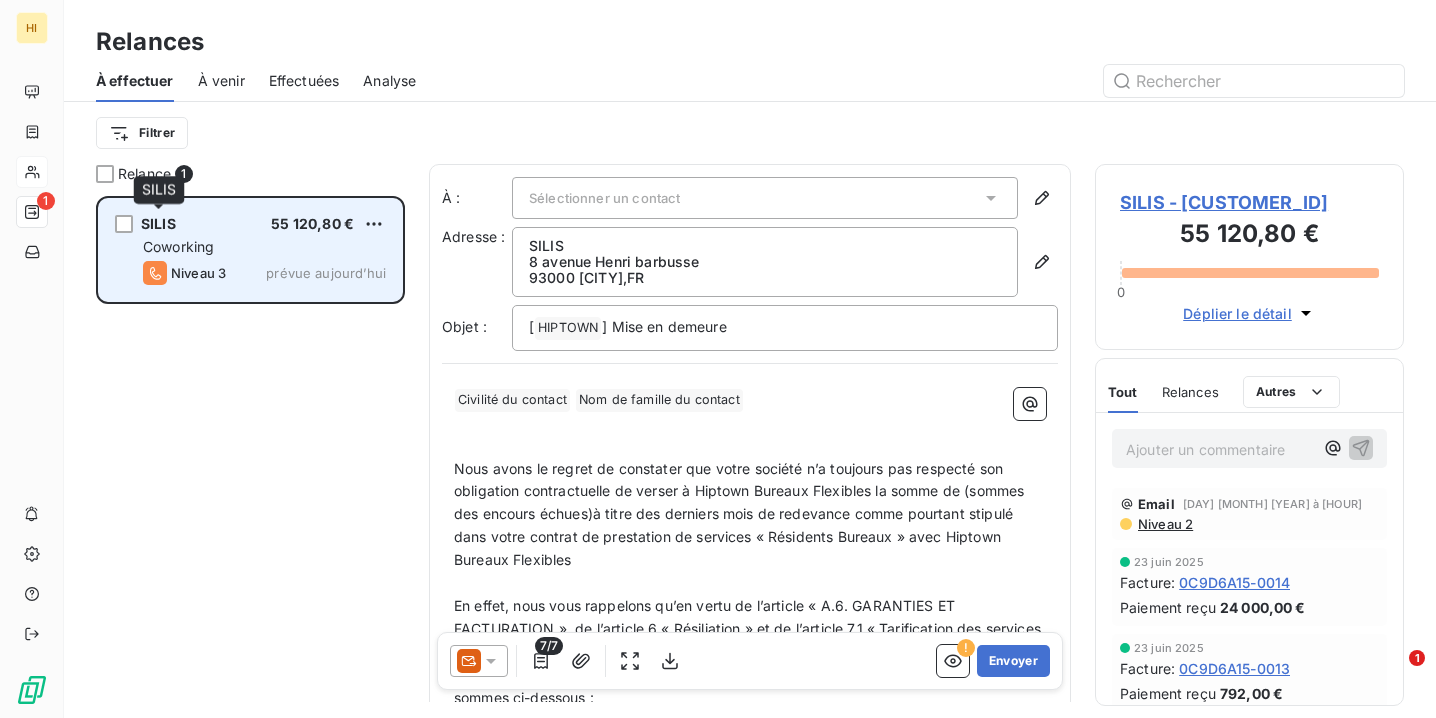 click on "SILIS" at bounding box center [158, 223] 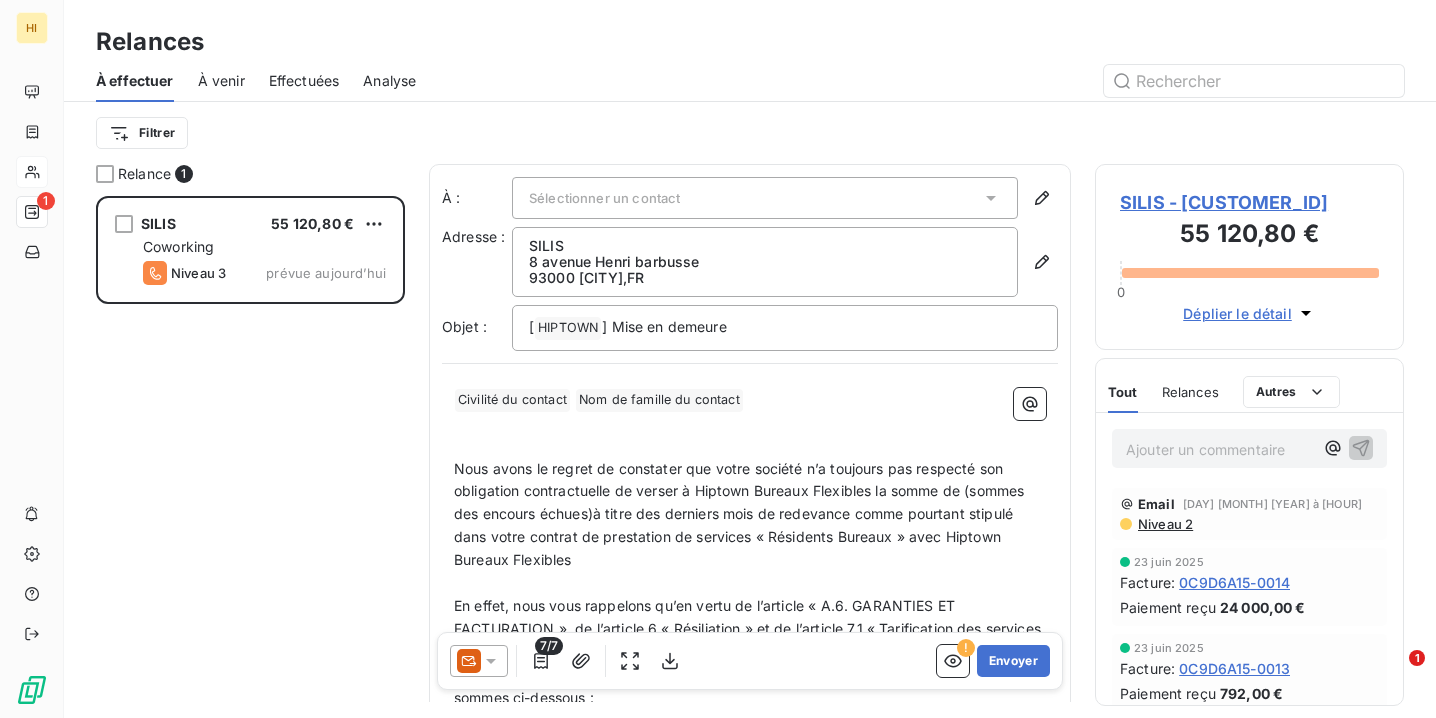 click at bounding box center [479, 661] 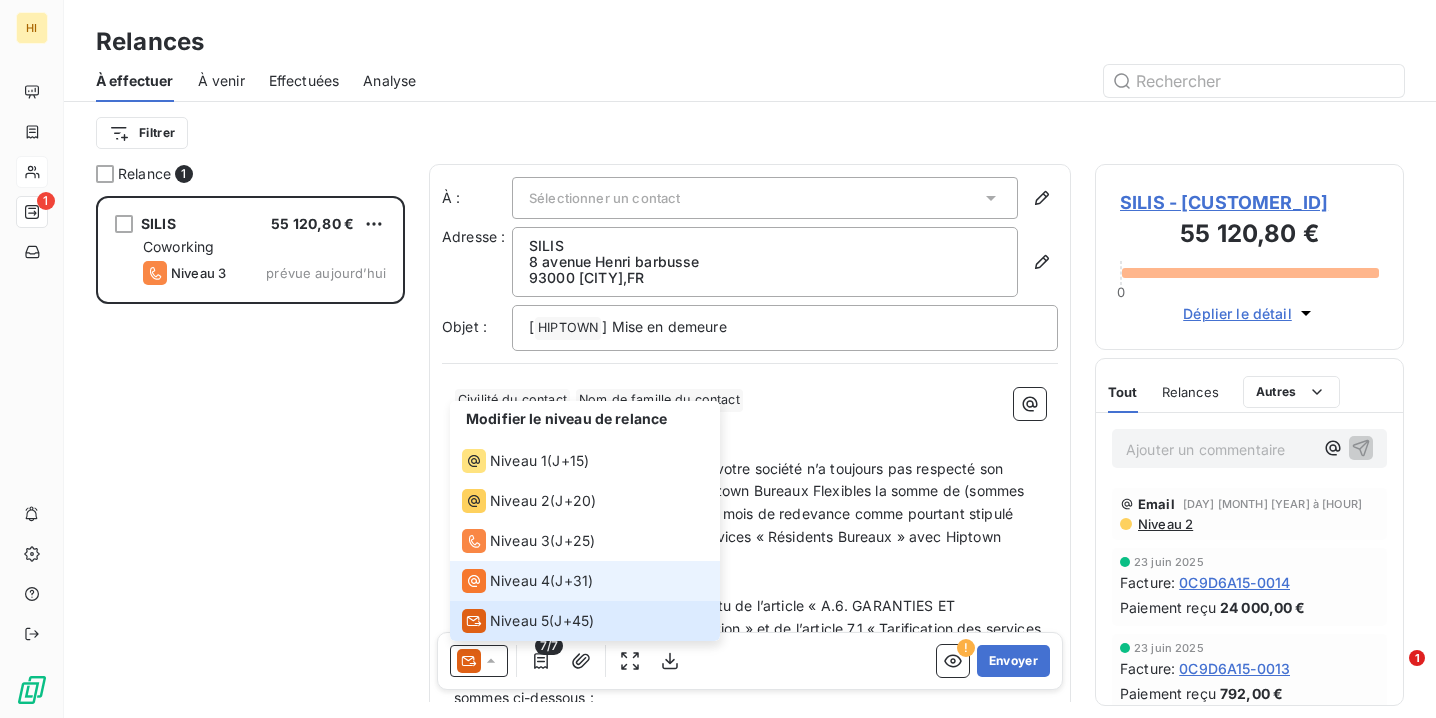 click on "Niveau 4" at bounding box center [520, 581] 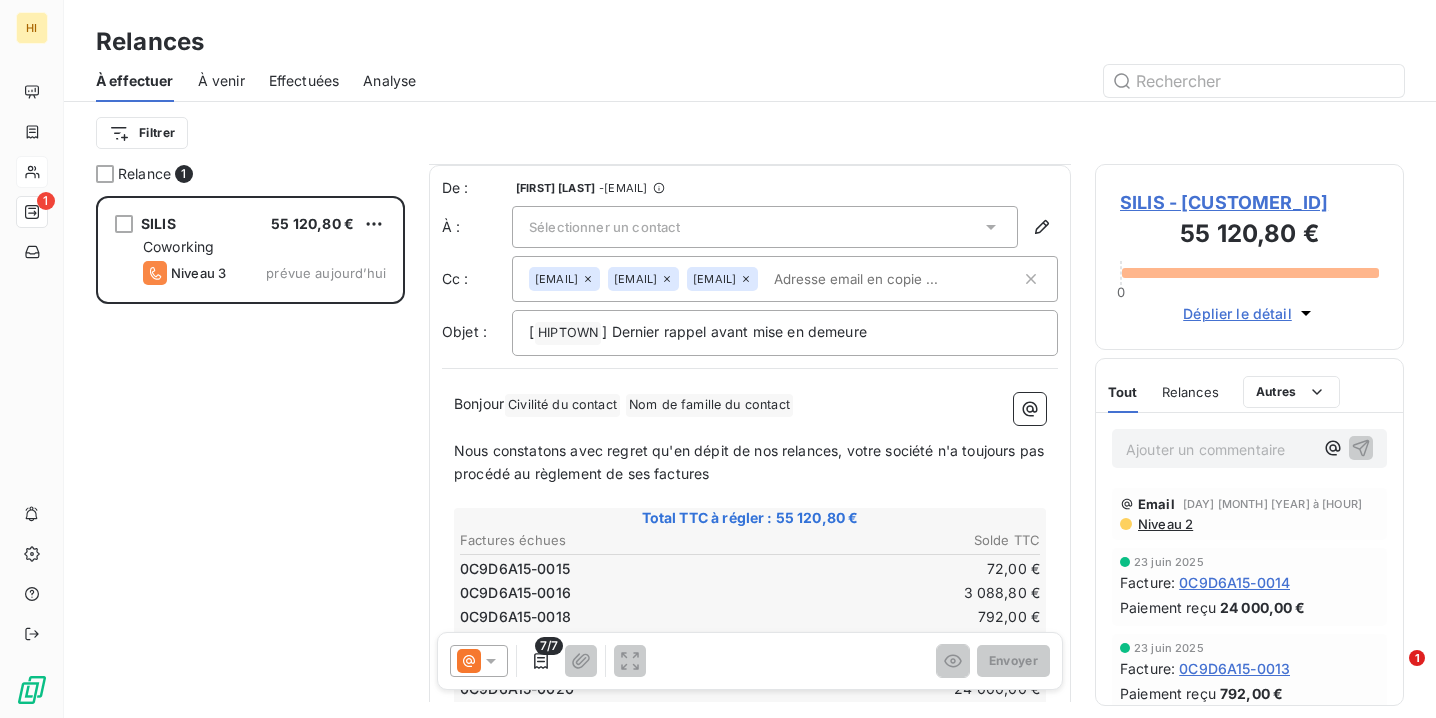 scroll, scrollTop: 0, scrollLeft: 0, axis: both 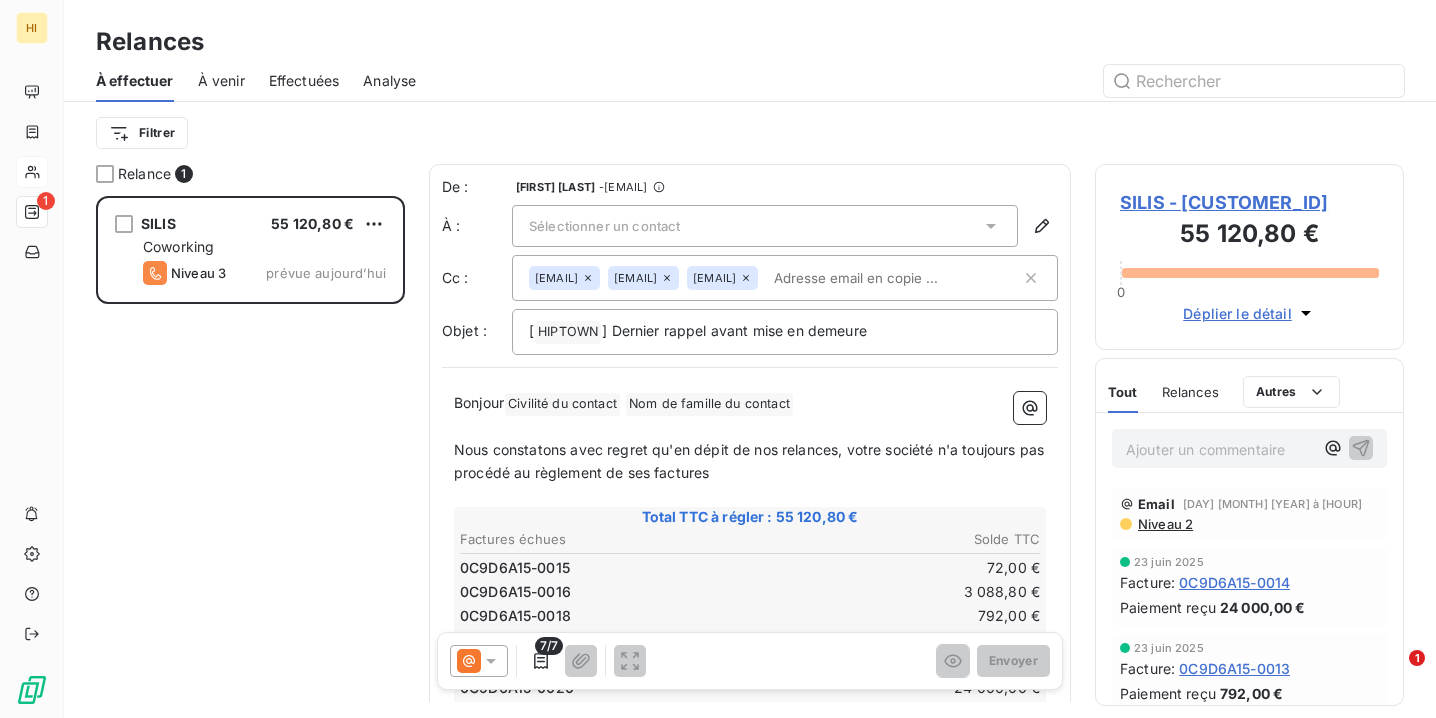 click on "Sélectionner un contact" at bounding box center [765, 226] 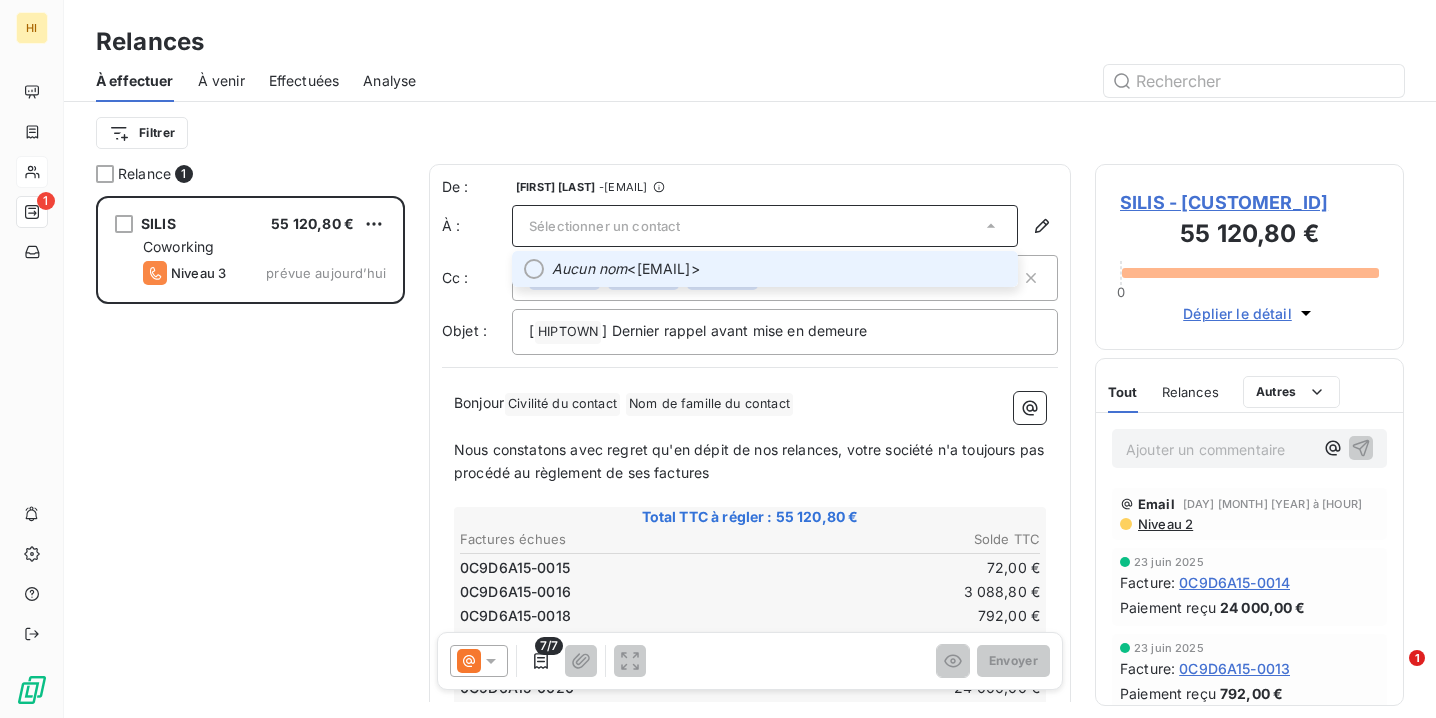 click on "Aucun nom   <[EMAIL]>" at bounding box center (779, 269) 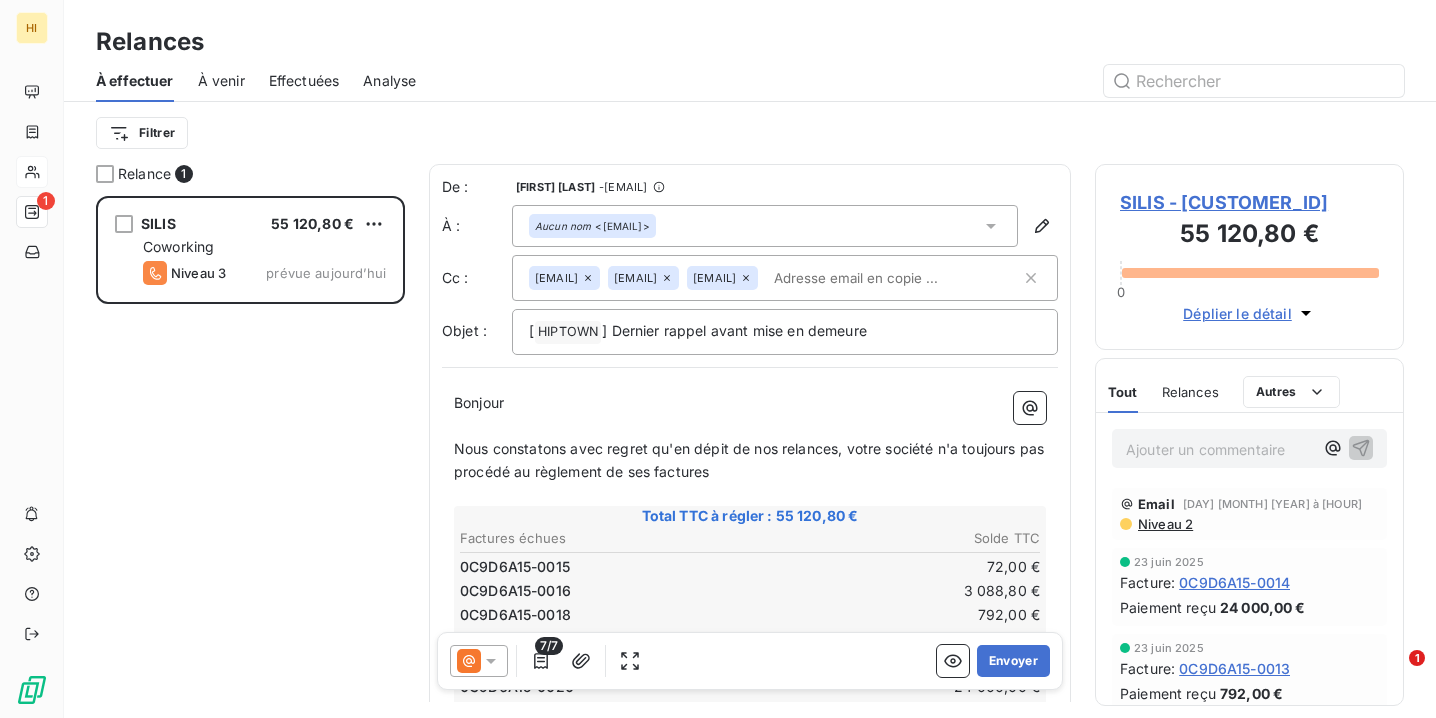 click on "Aucun nom   <[EMAIL]>" at bounding box center (765, 226) 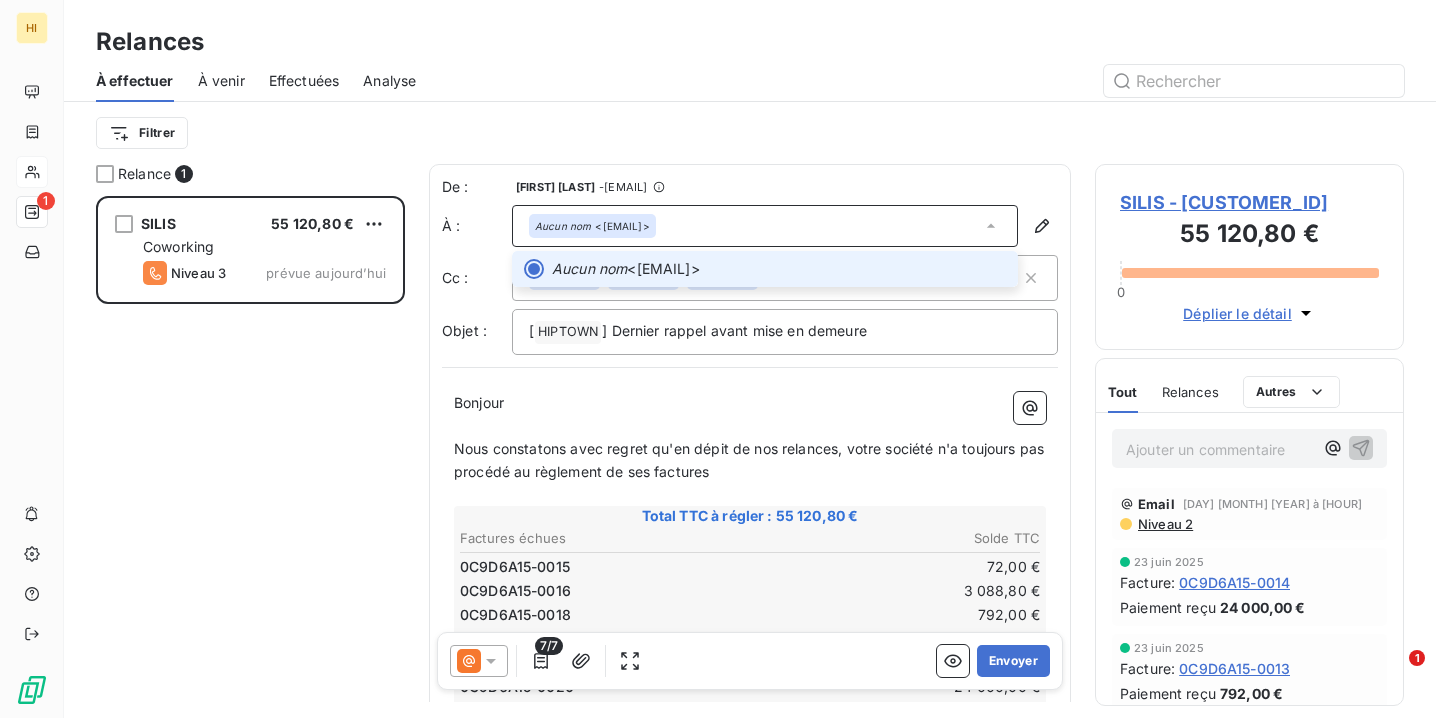 click on "Aucun nom   <[EMAIL]>" at bounding box center (765, 226) 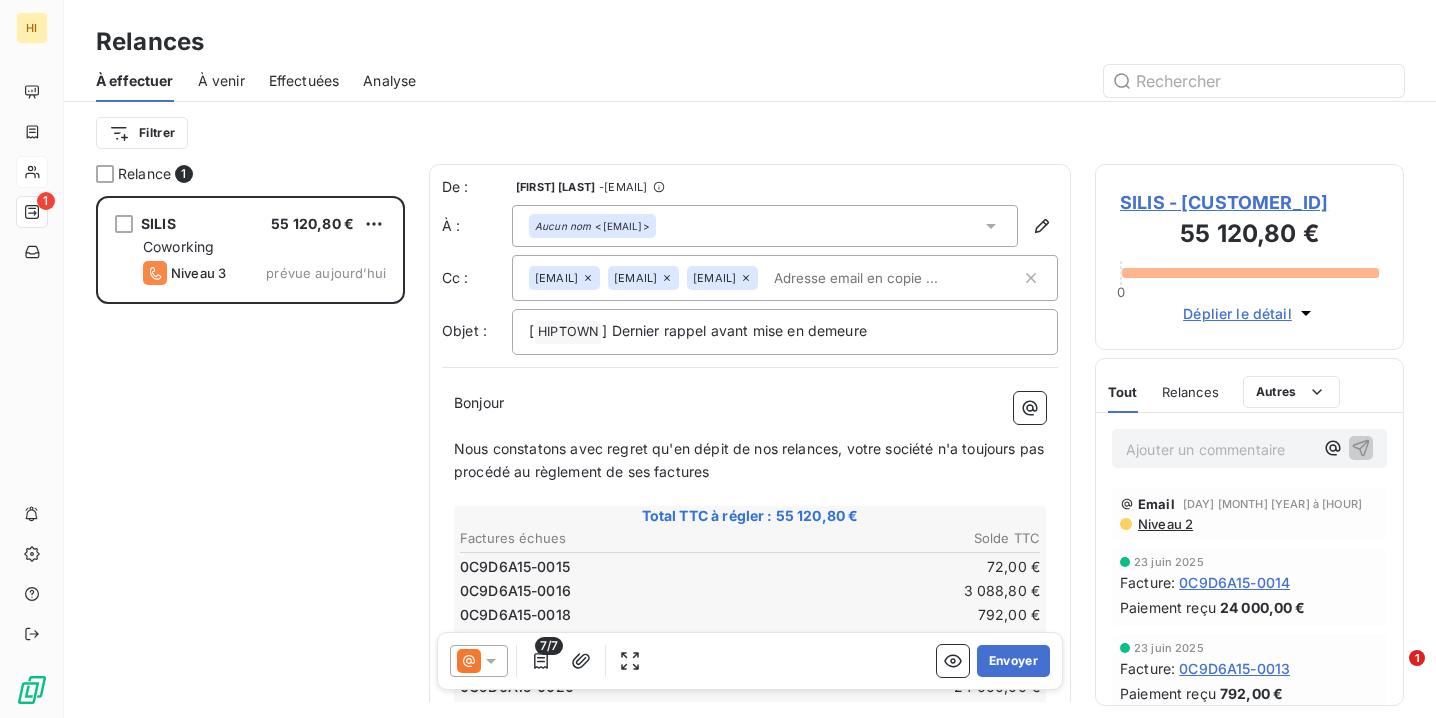 click on "Aucun nom   <[EMAIL]>" at bounding box center (765, 226) 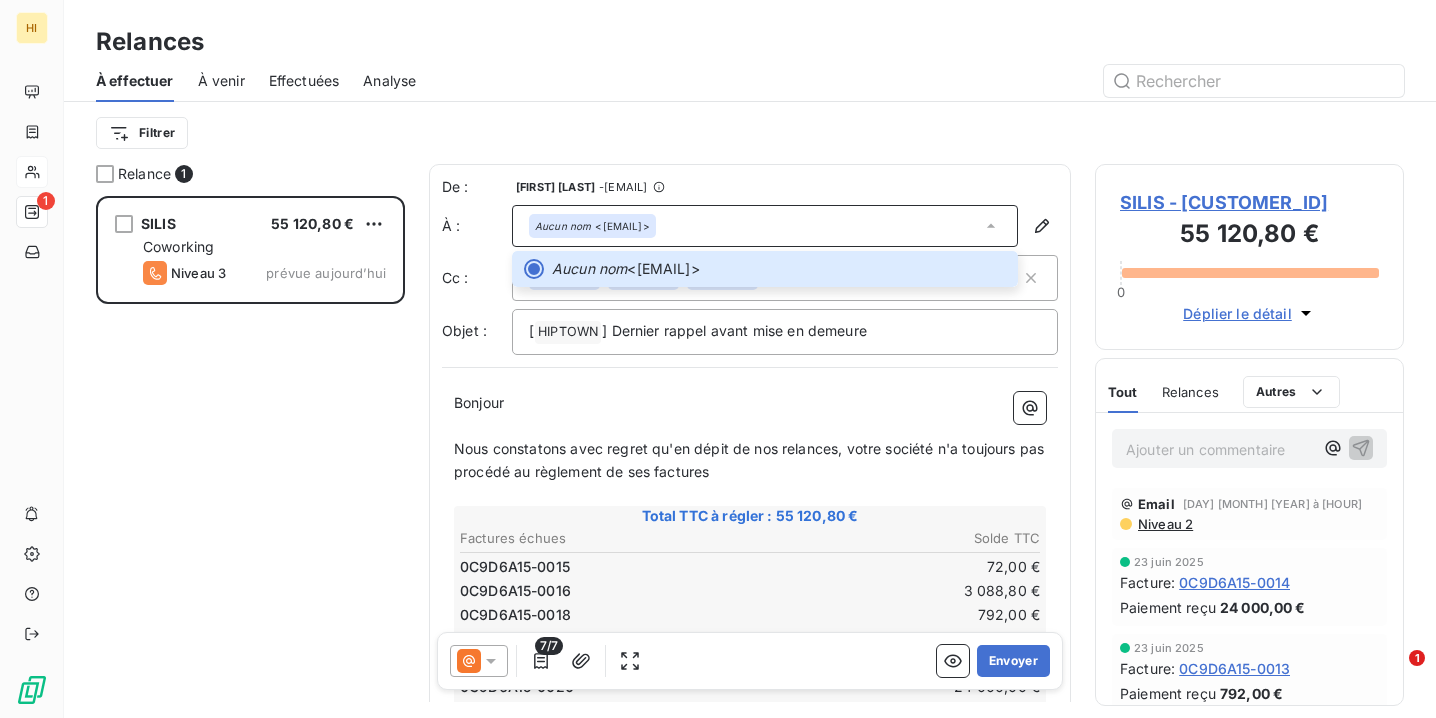 click on "Aucun nom   <[EMAIL]>" at bounding box center (765, 226) 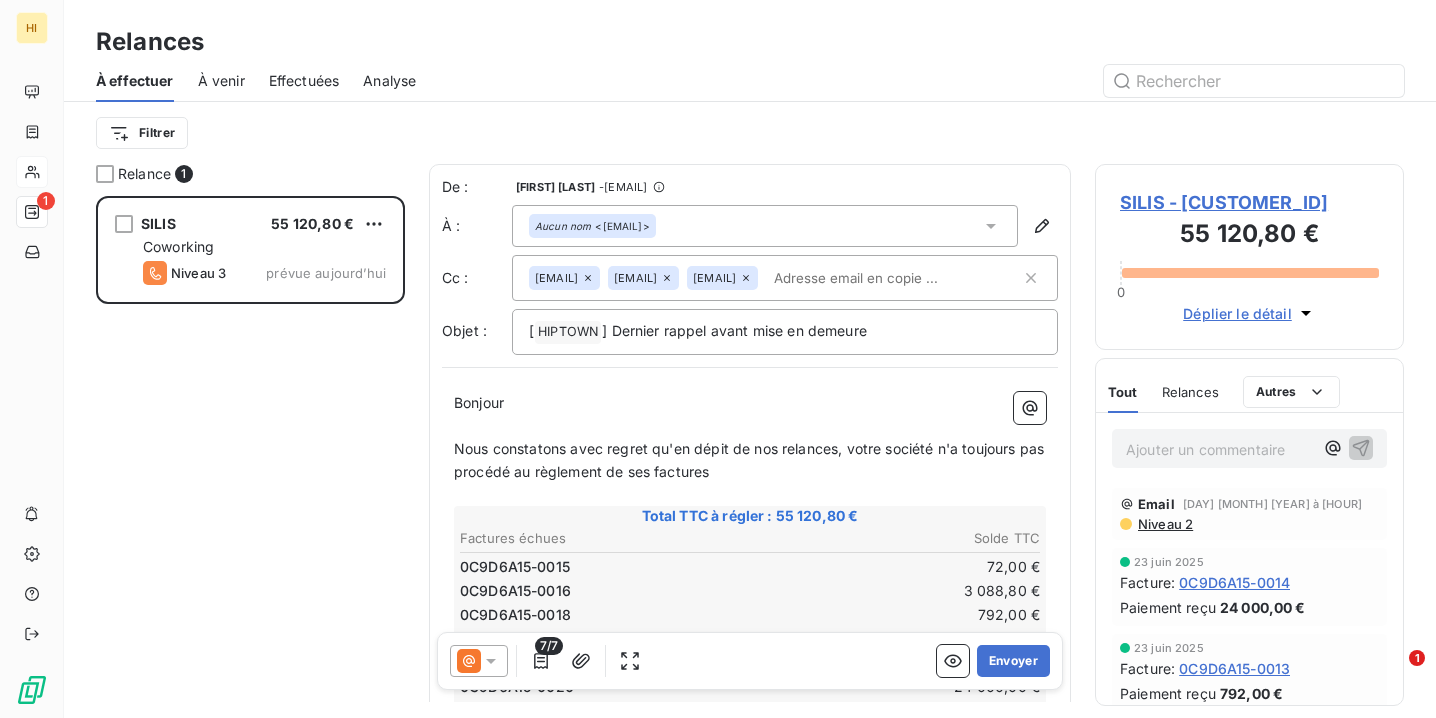 click at bounding box center (881, 278) 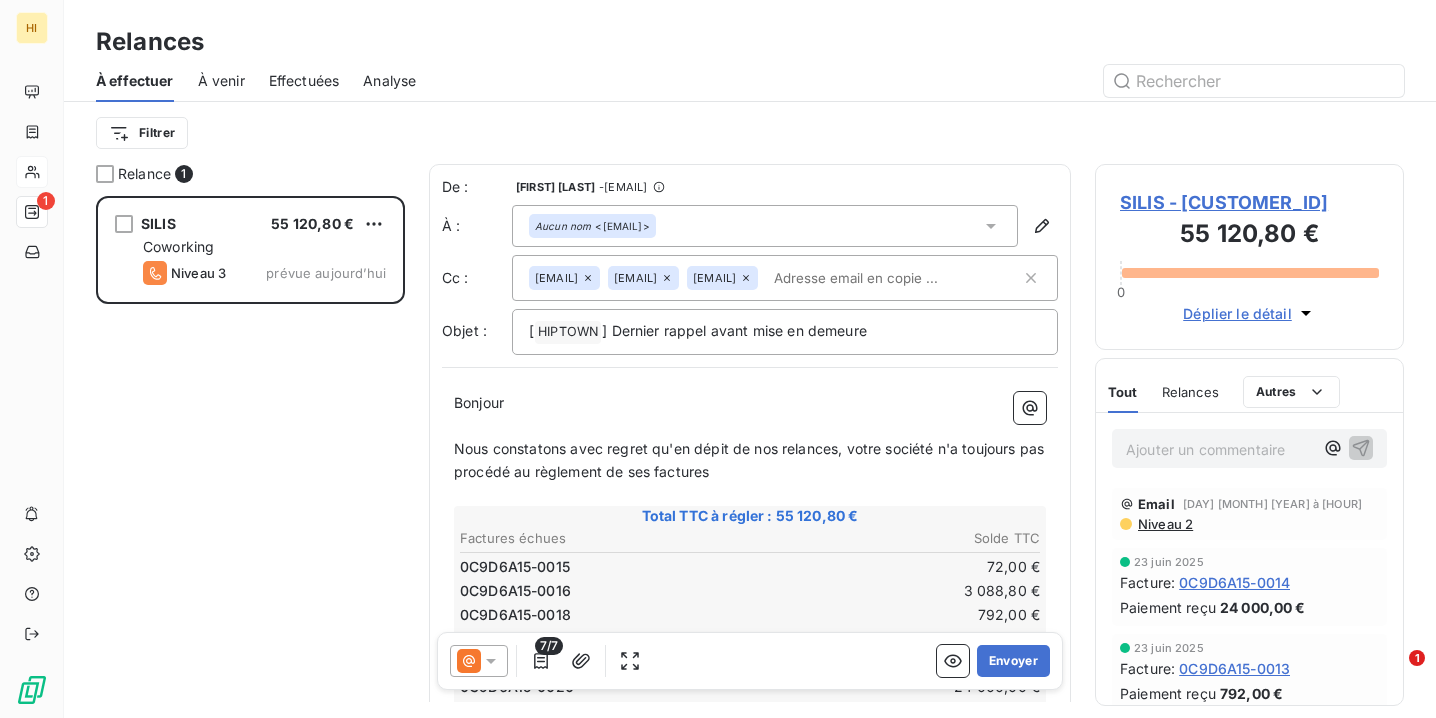 click on "Aucun nom   <[EMAIL]>" at bounding box center (765, 226) 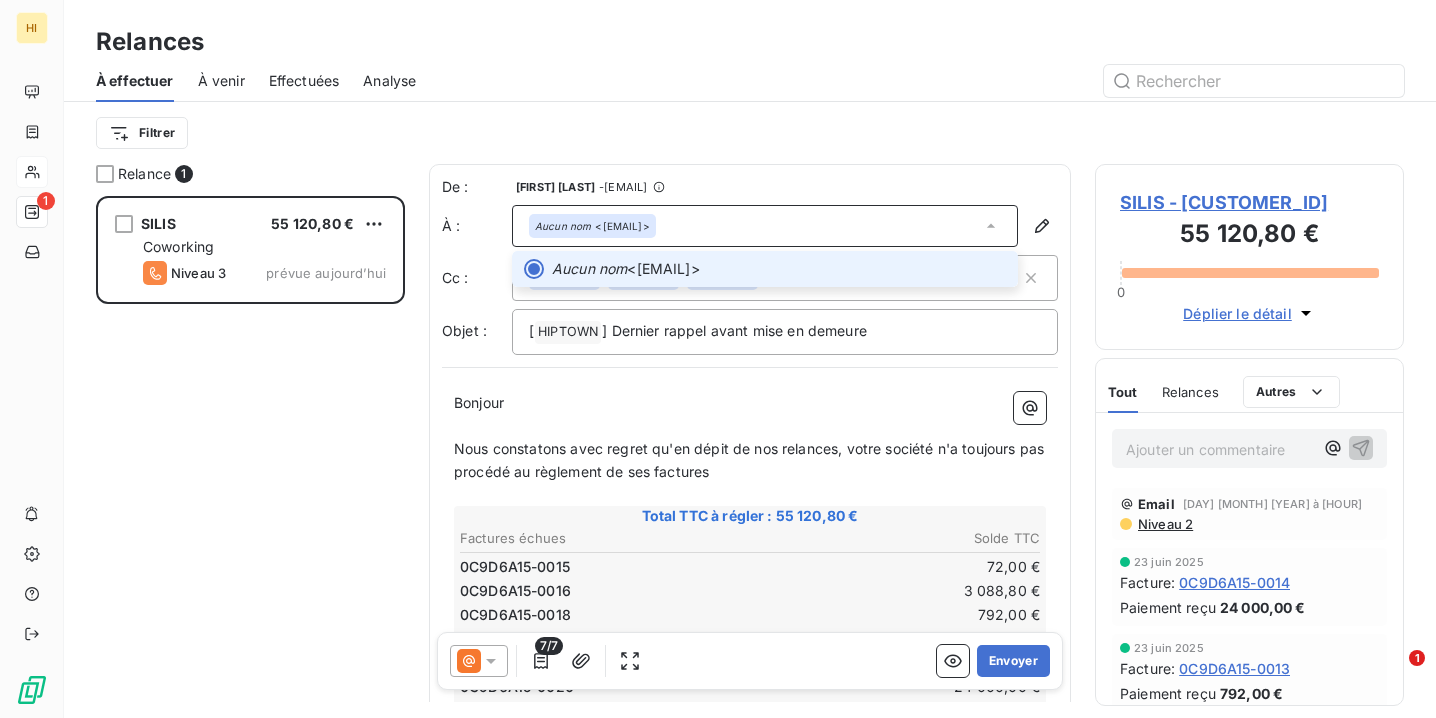 click on "Aucun nom   <[EMAIL]>" at bounding box center (765, 226) 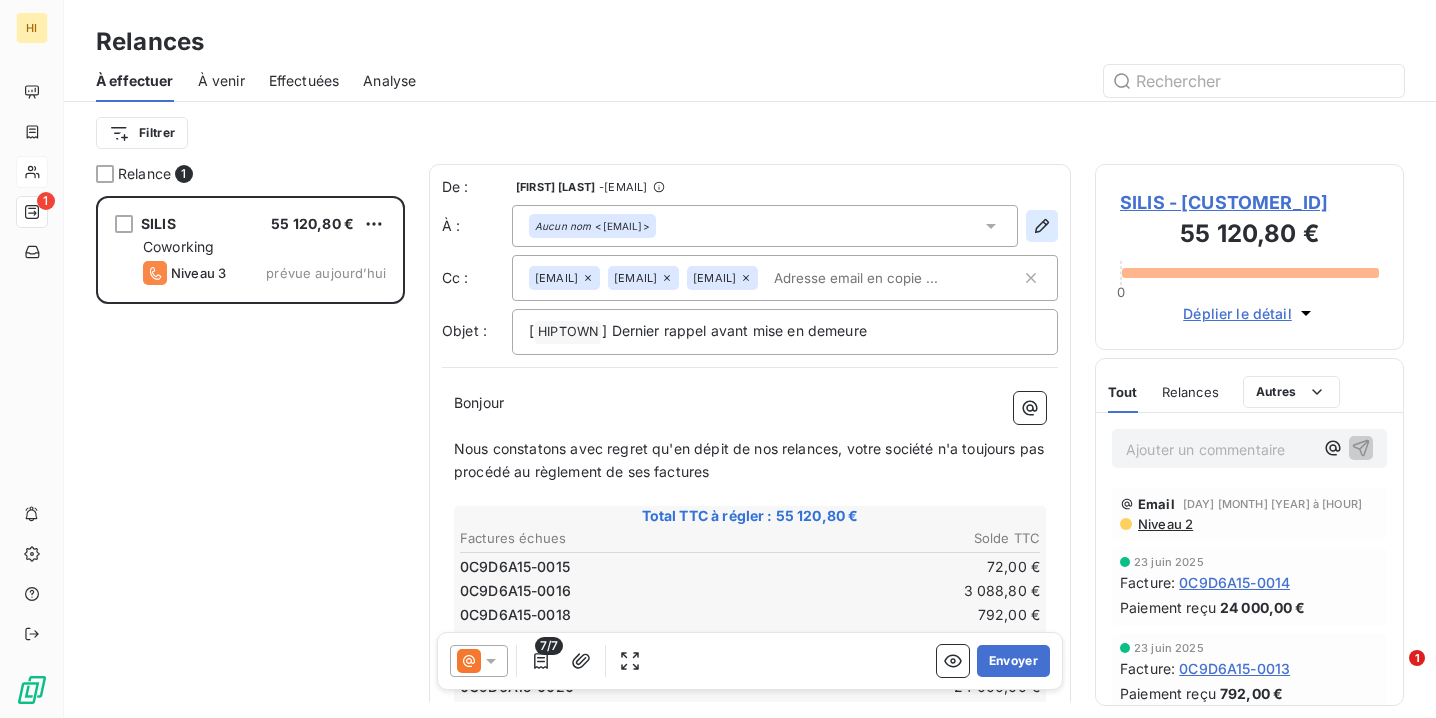 click 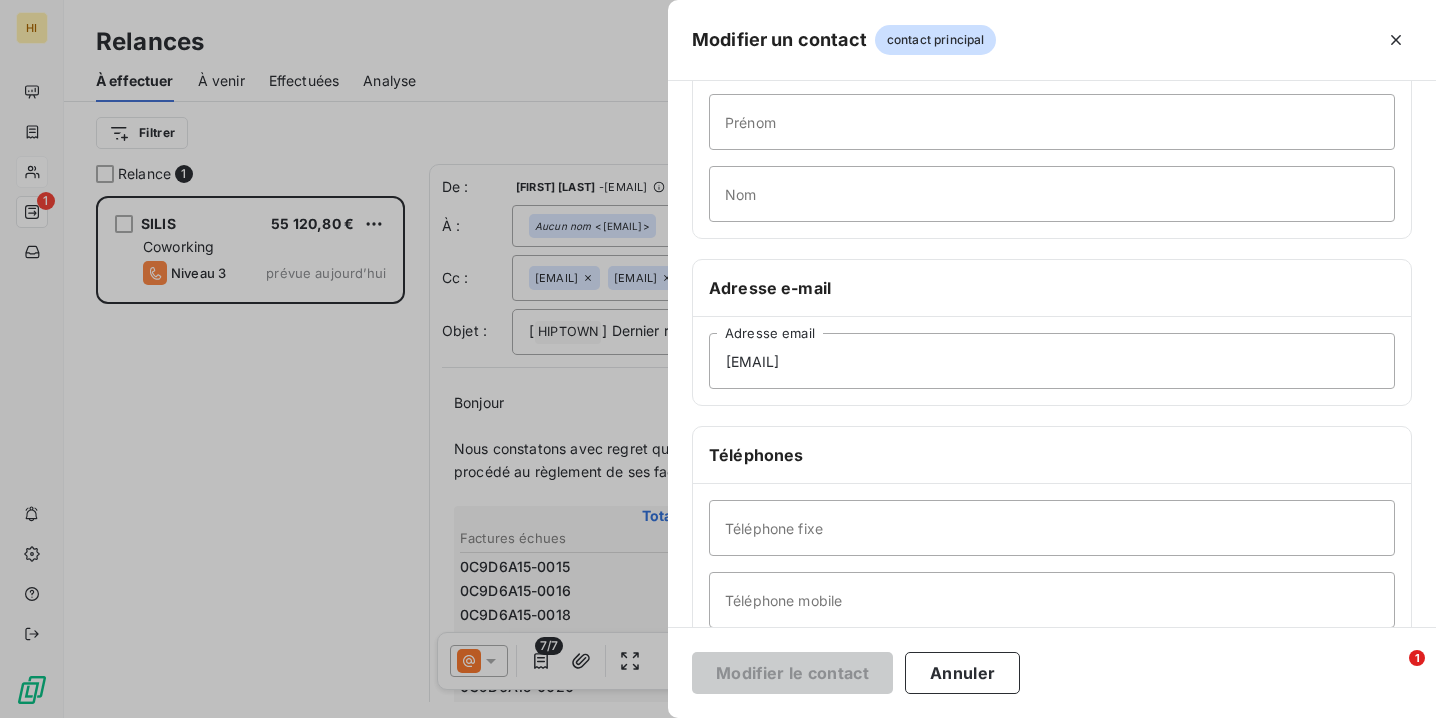 scroll, scrollTop: 155, scrollLeft: 0, axis: vertical 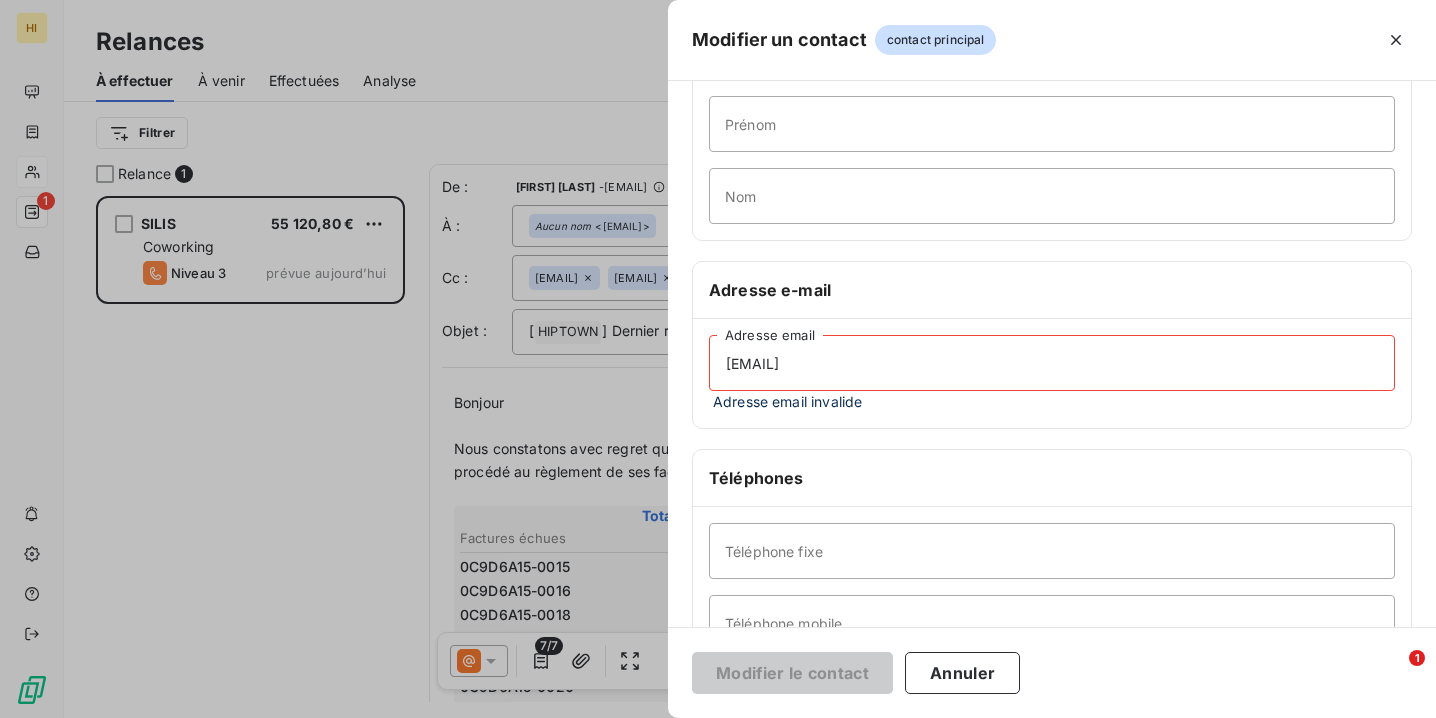 type on "[EMAIL]" 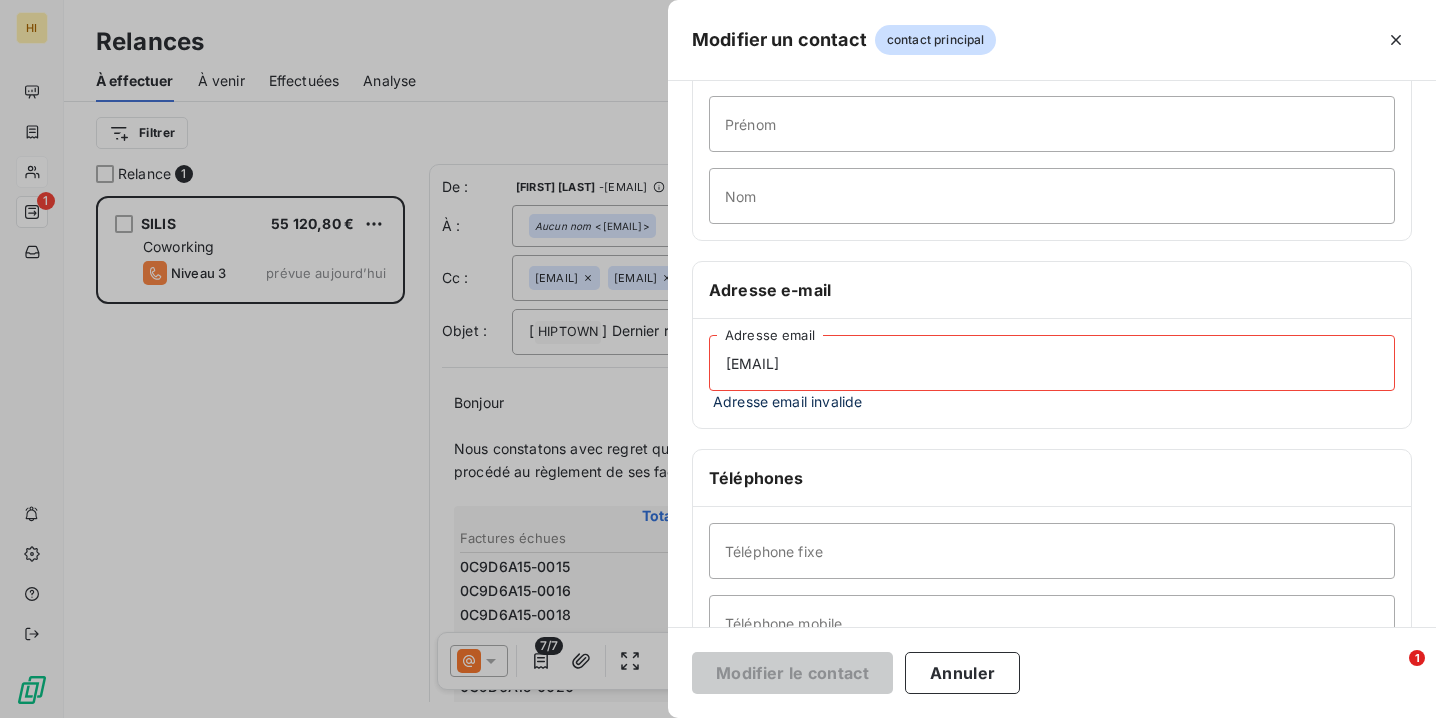 click on "Adresse e-mail" at bounding box center [1052, 290] 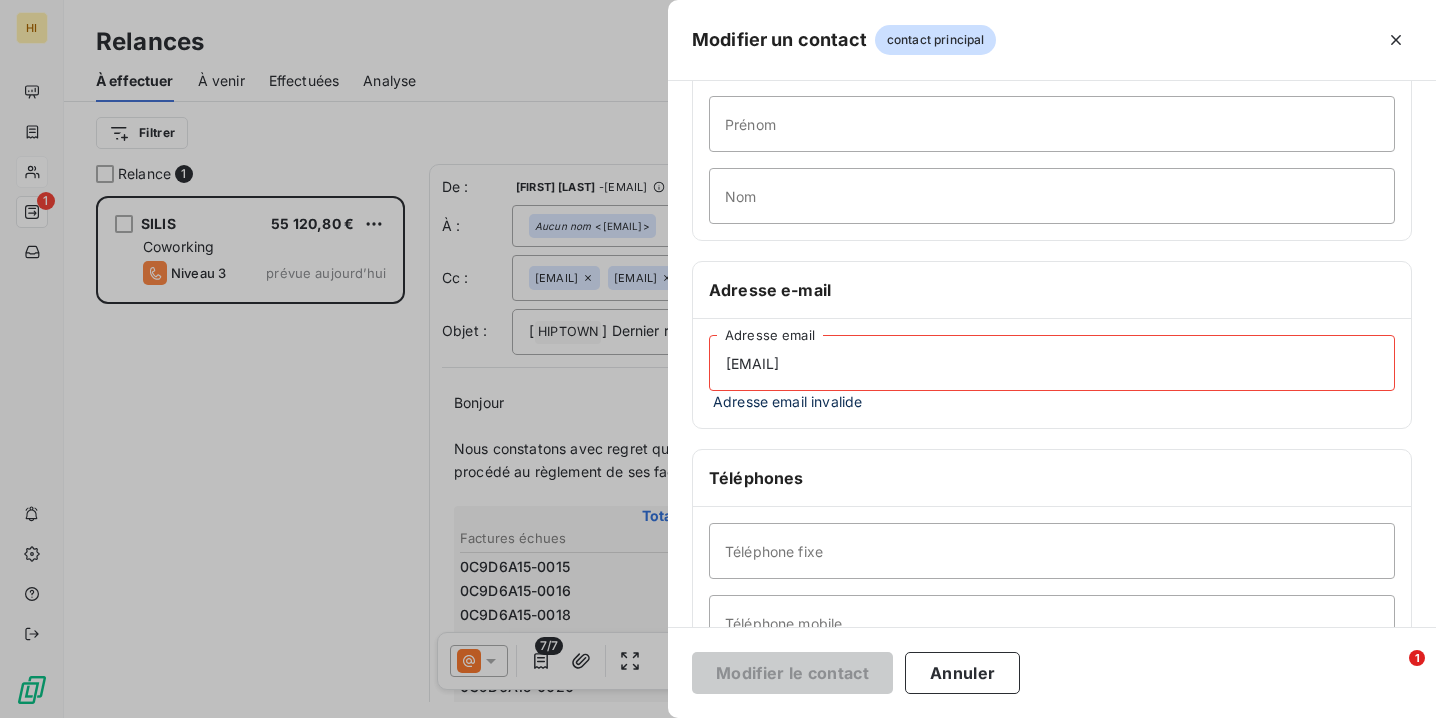 click on "[EMAIL]" at bounding box center (1052, 363) 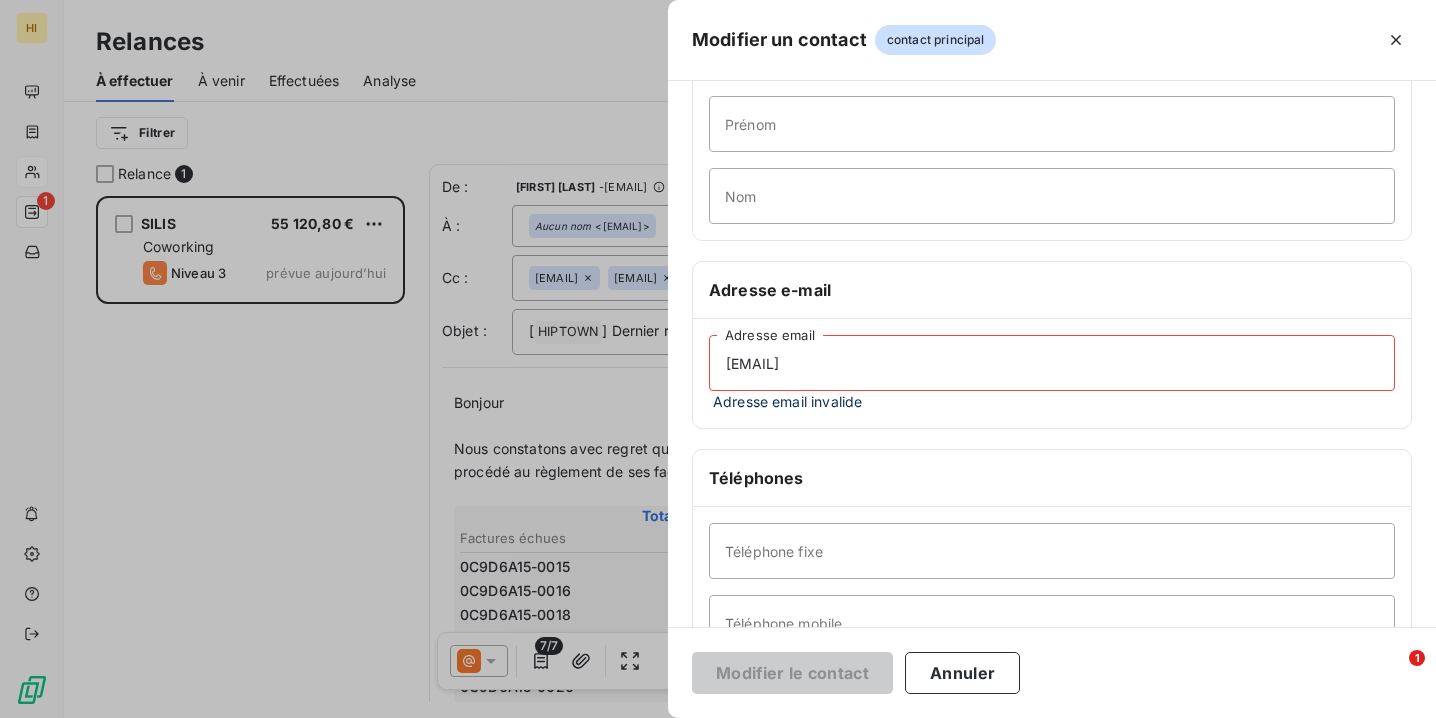 drag, startPoint x: 1023, startPoint y: 370, endPoint x: 721, endPoint y: 370, distance: 302 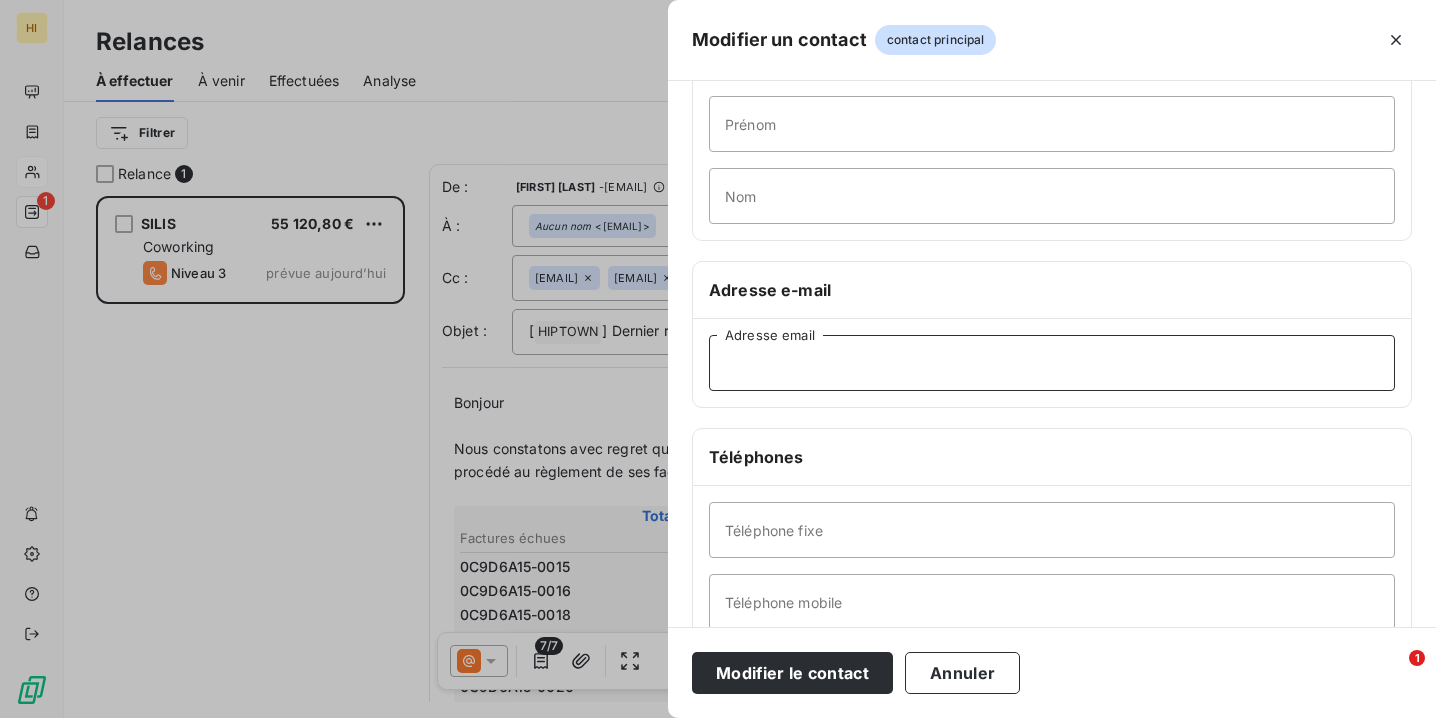 paste on "d" 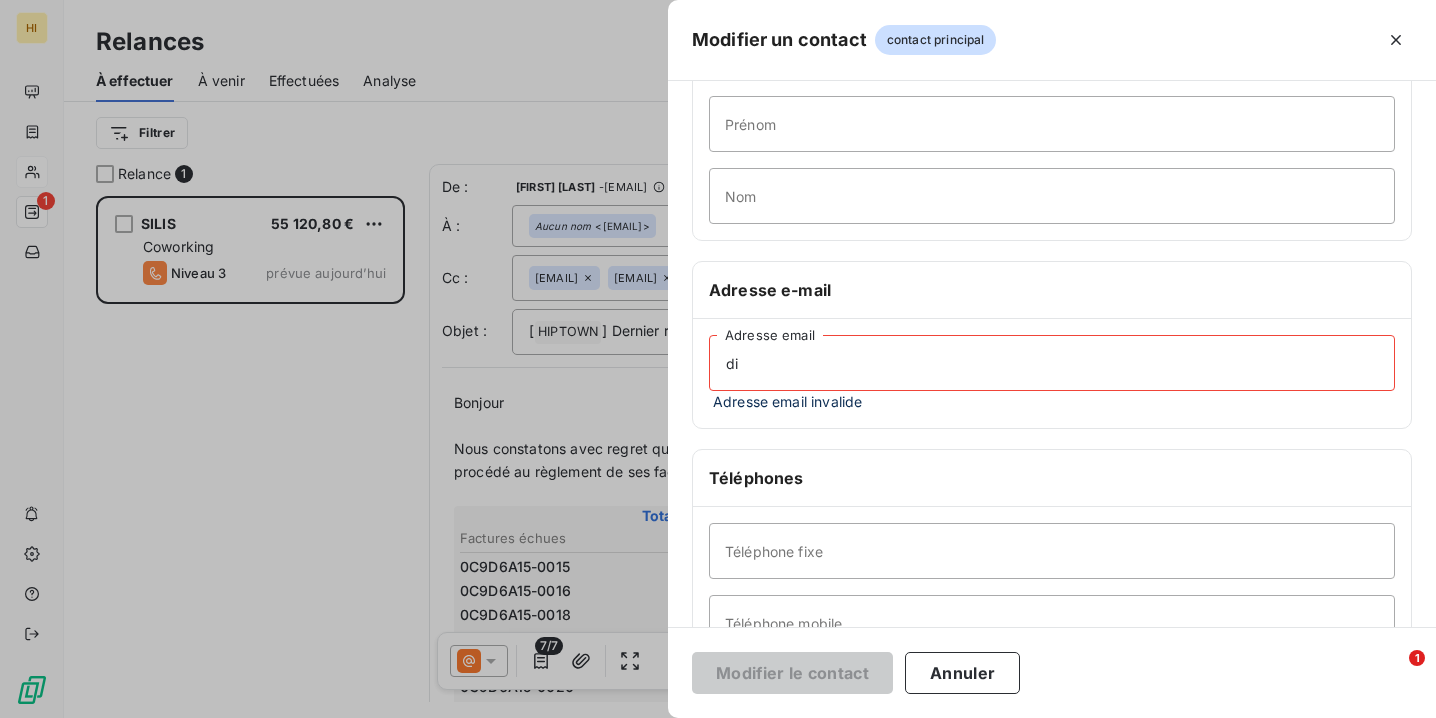 type on "d" 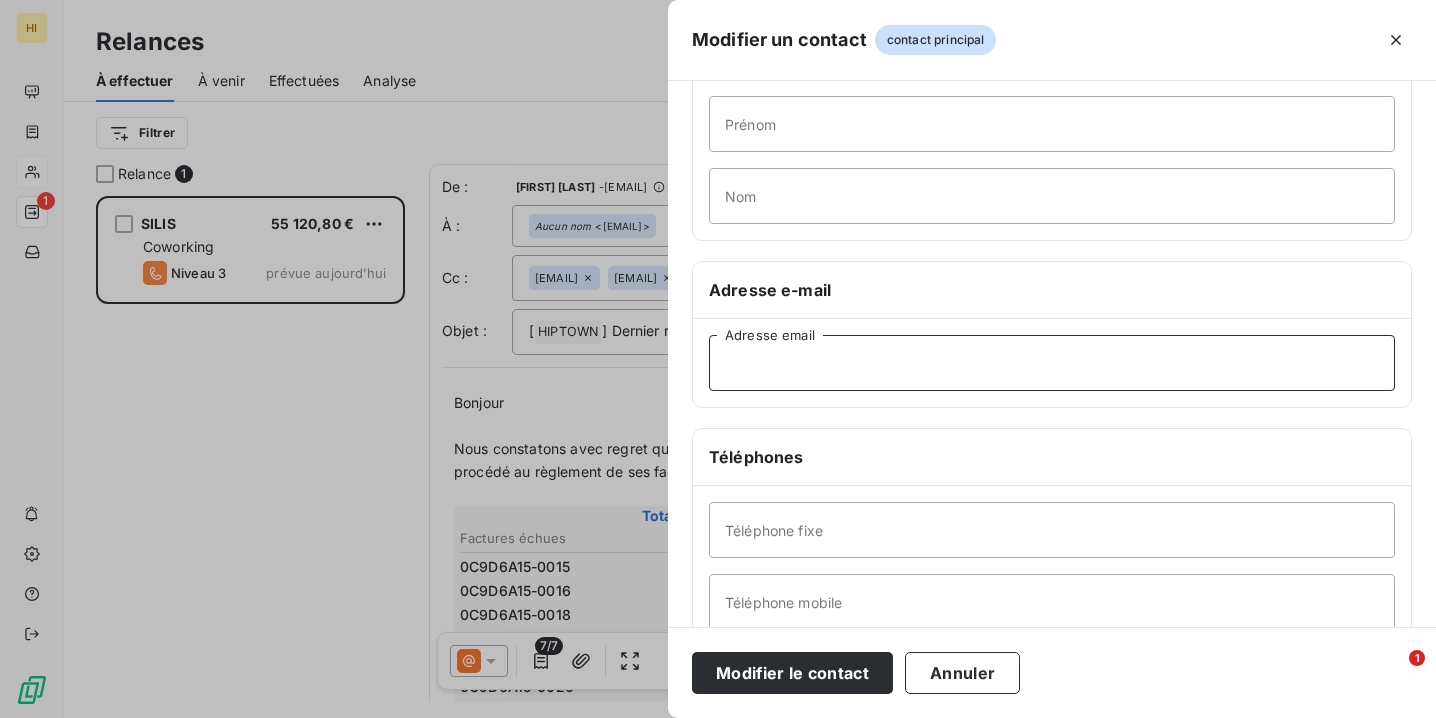paste on "[EMAIL]" 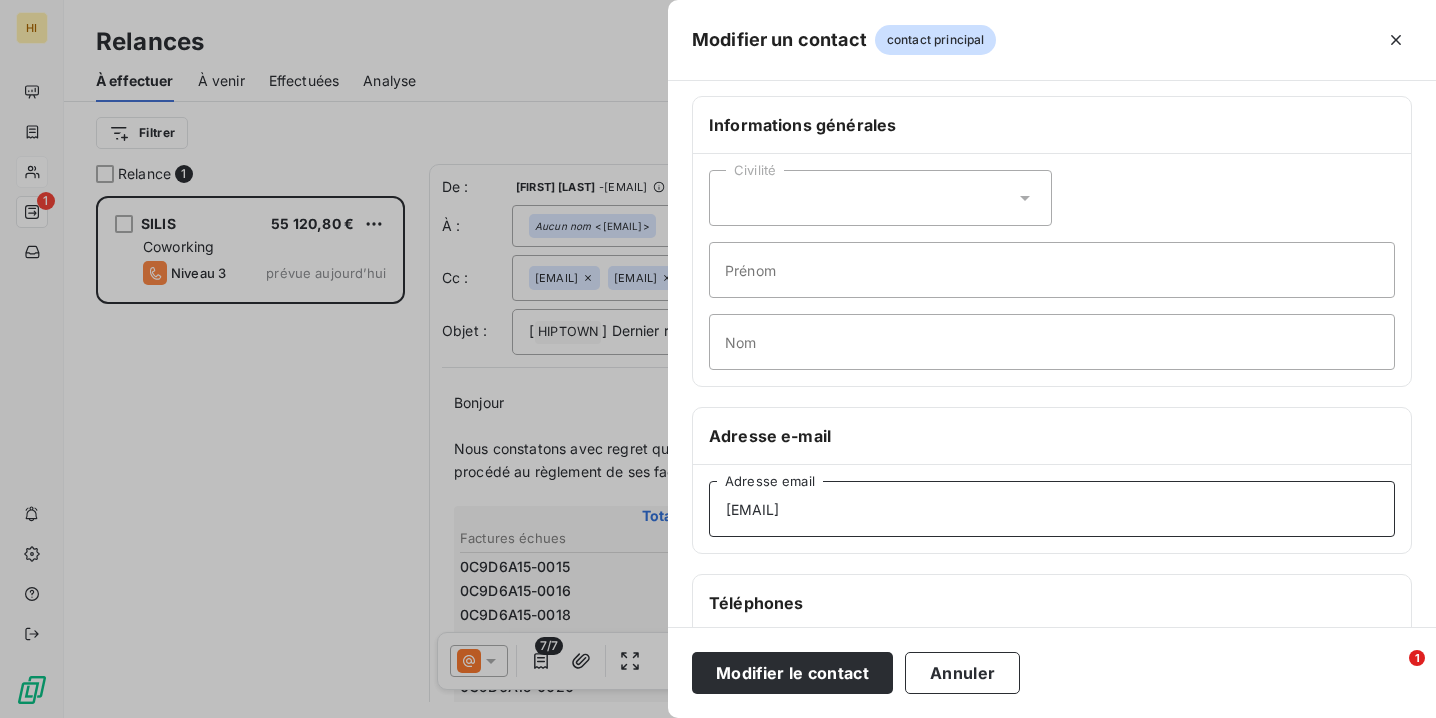 scroll, scrollTop: 1, scrollLeft: 0, axis: vertical 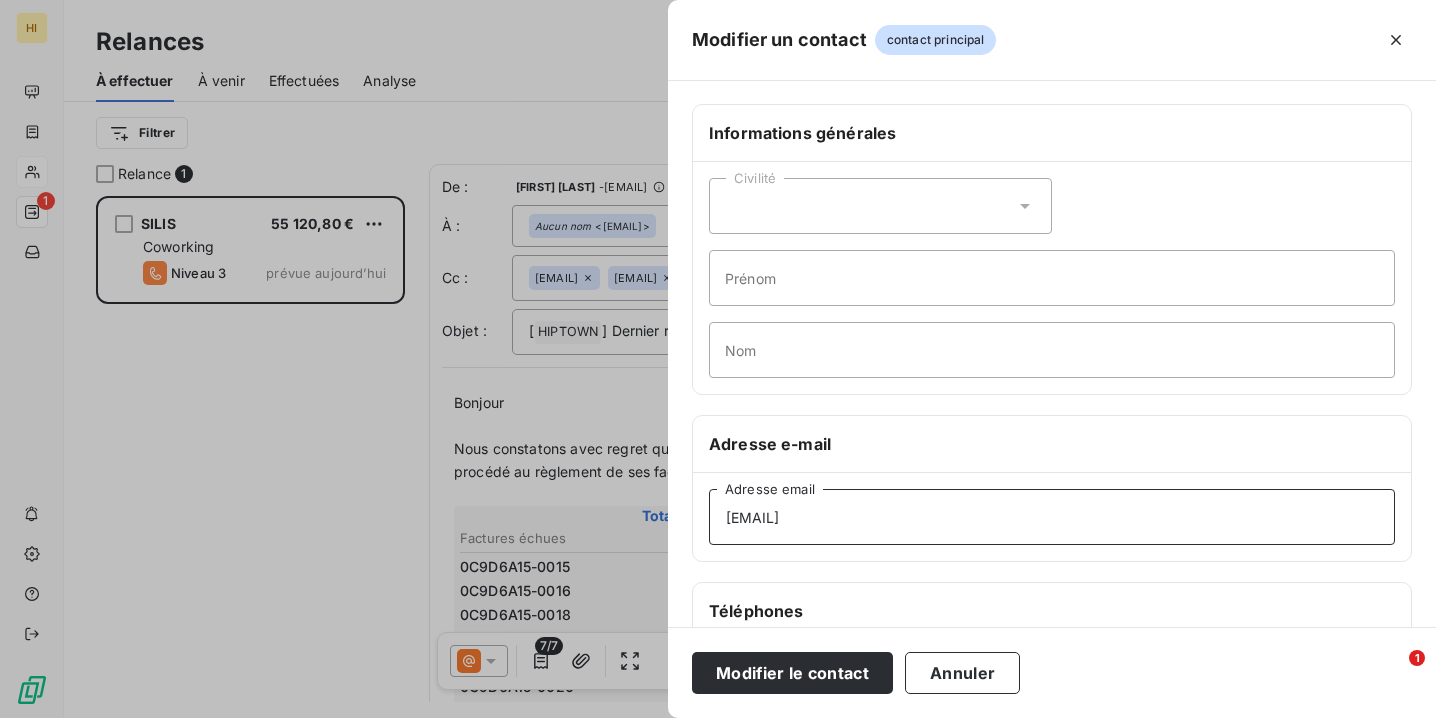 type on "[EMAIL]" 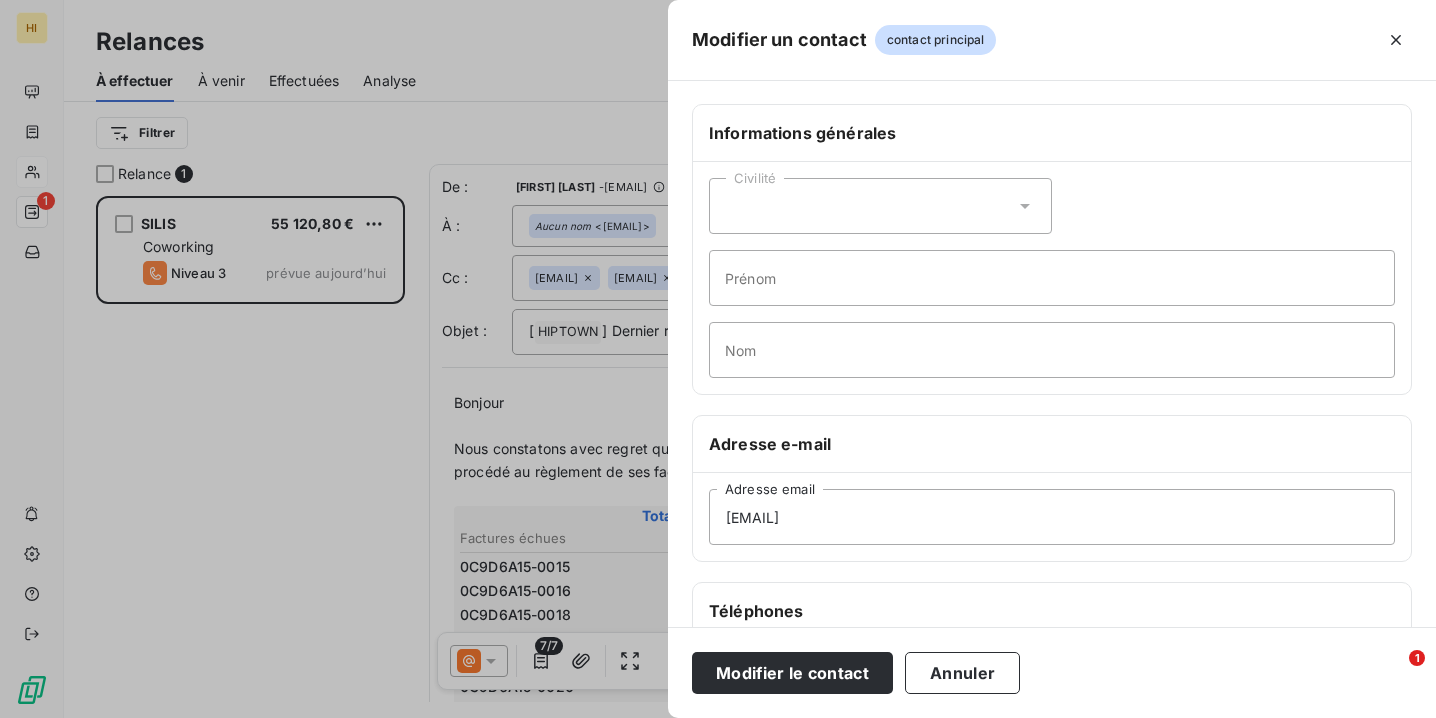 click on "Civilité" at bounding box center (880, 206) 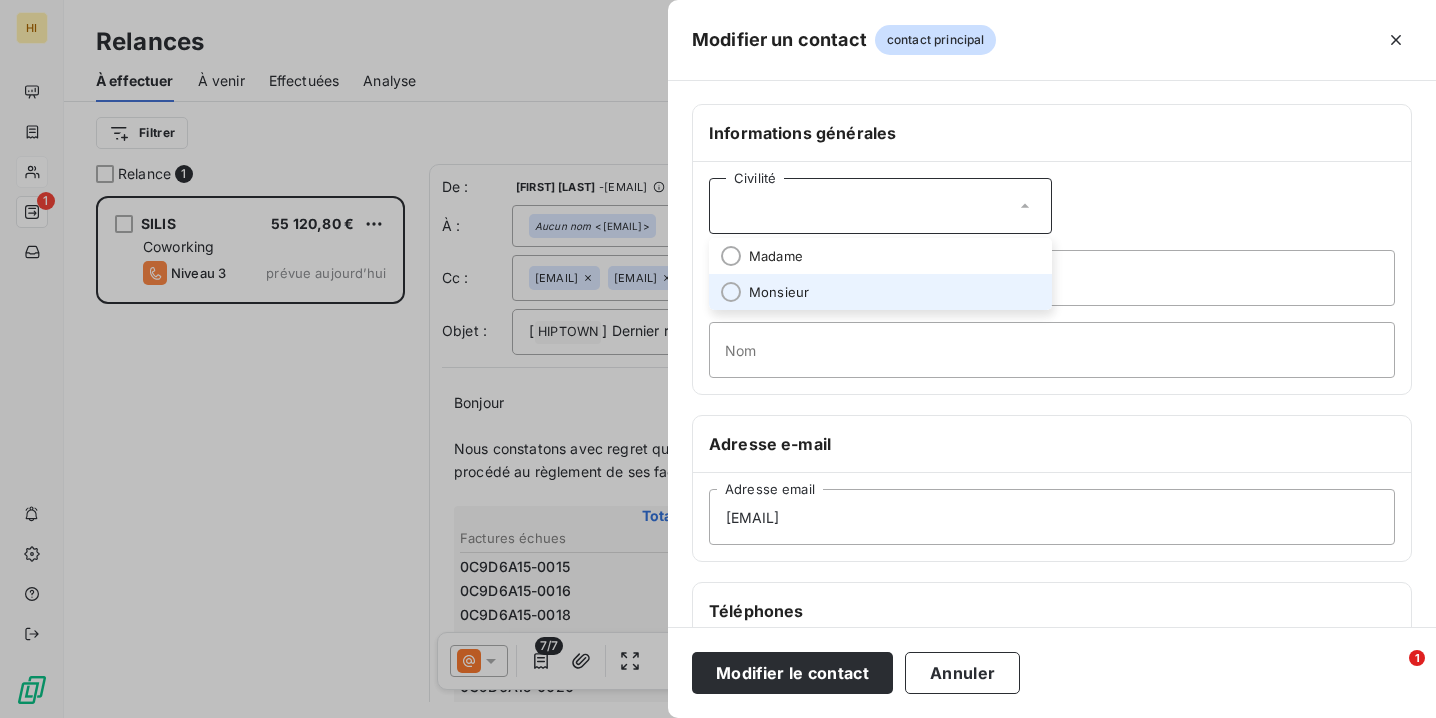 click on "Monsieur" at bounding box center (880, 292) 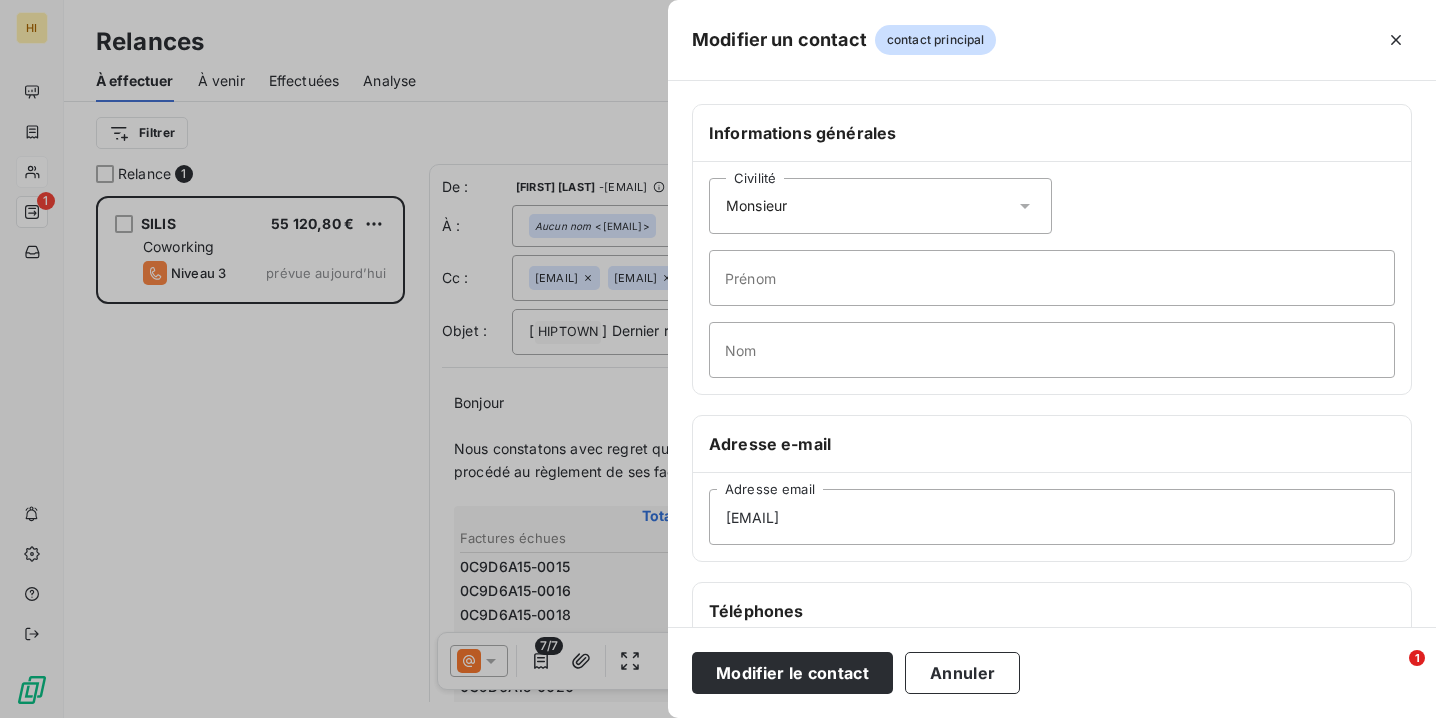 click 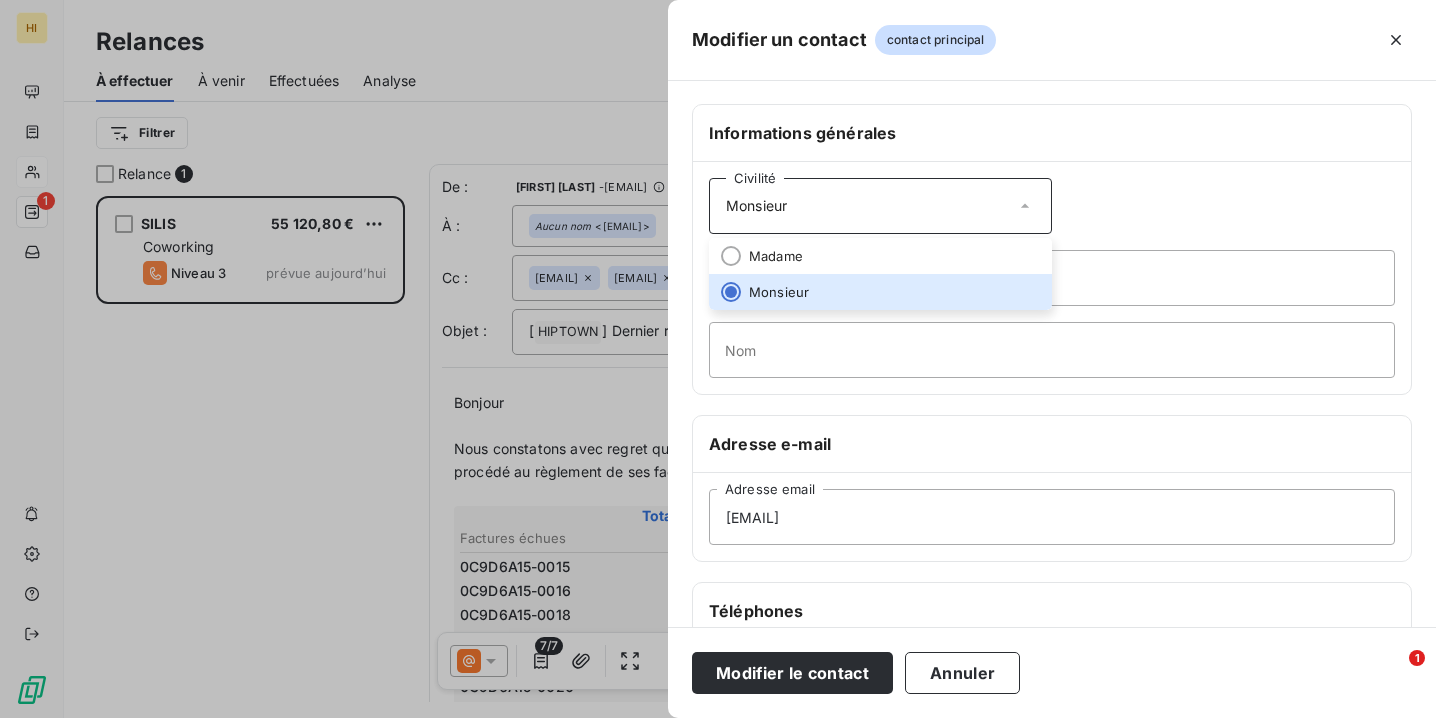click on "Civilité Monsieur Madame Monsieur Prénom Nom" at bounding box center (1052, 278) 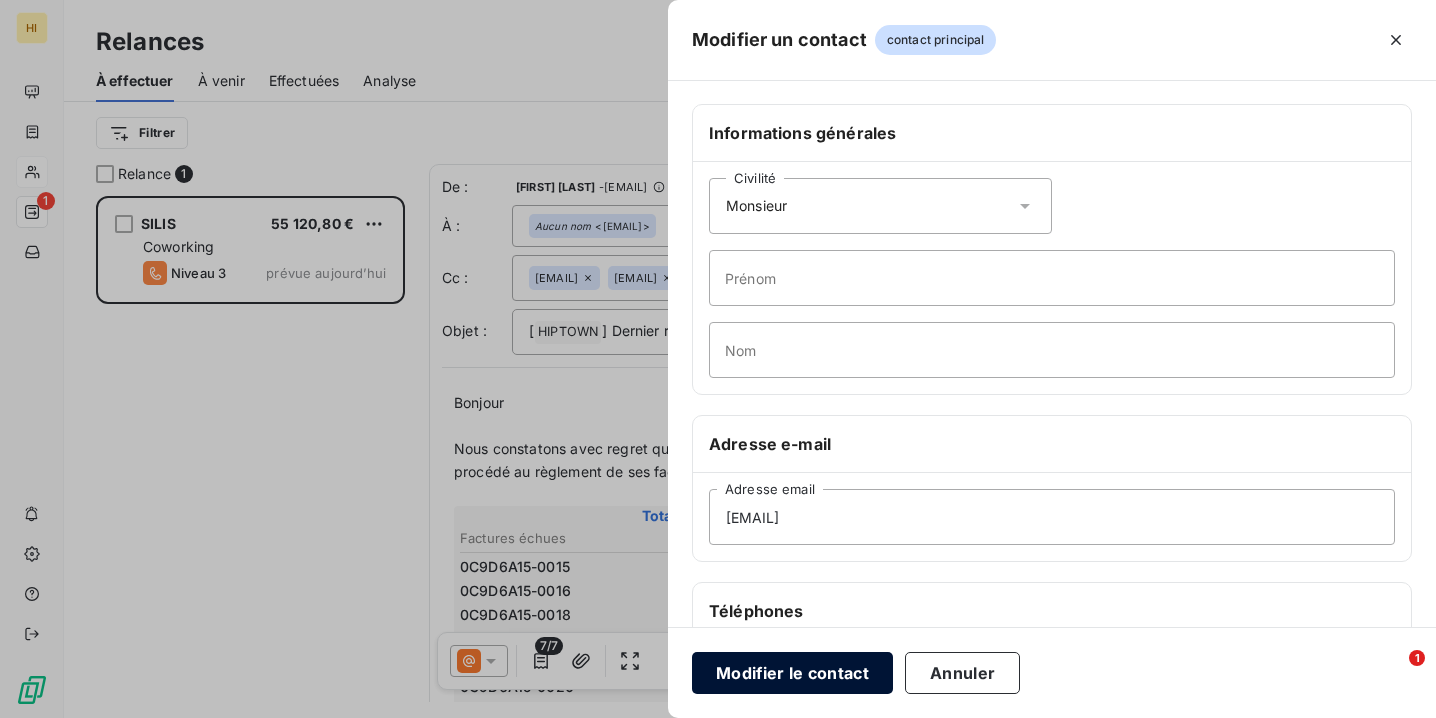 click on "Modifier le contact" at bounding box center (792, 673) 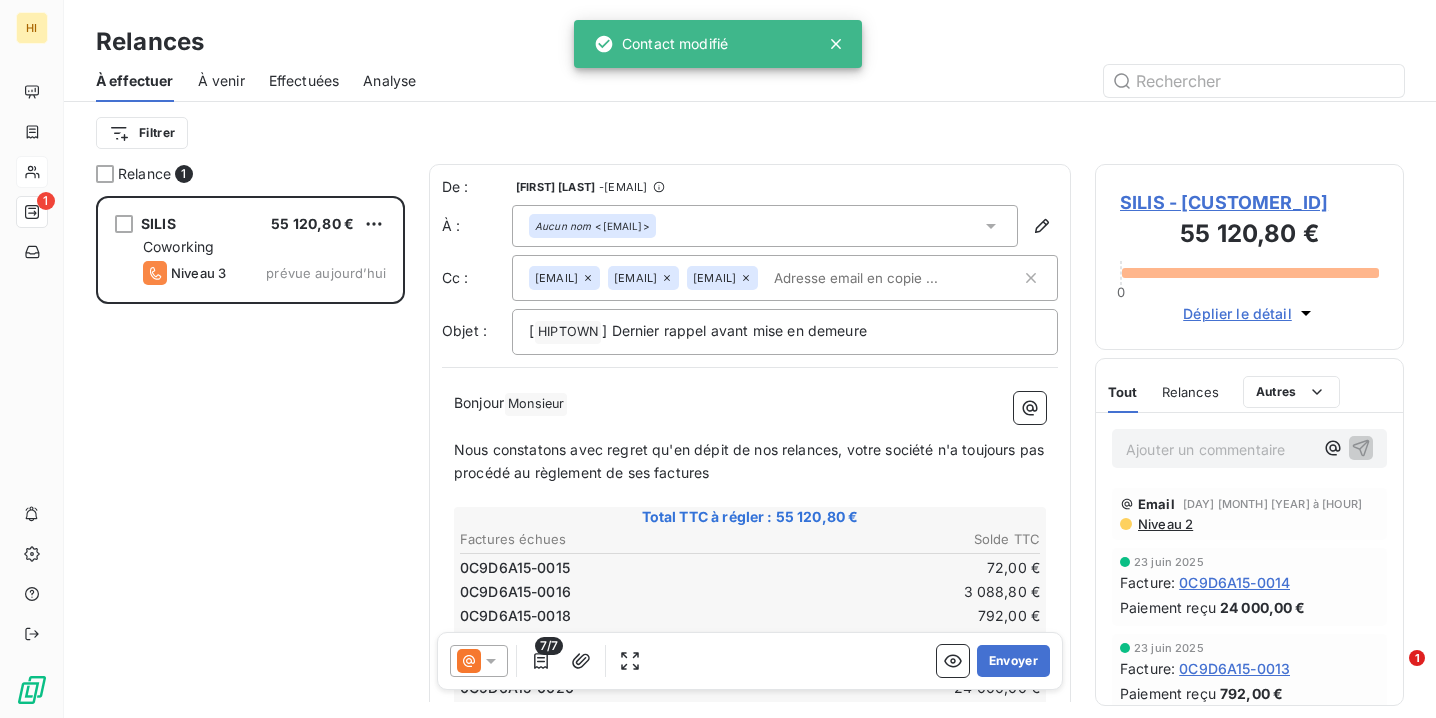 click at bounding box center (881, 278) 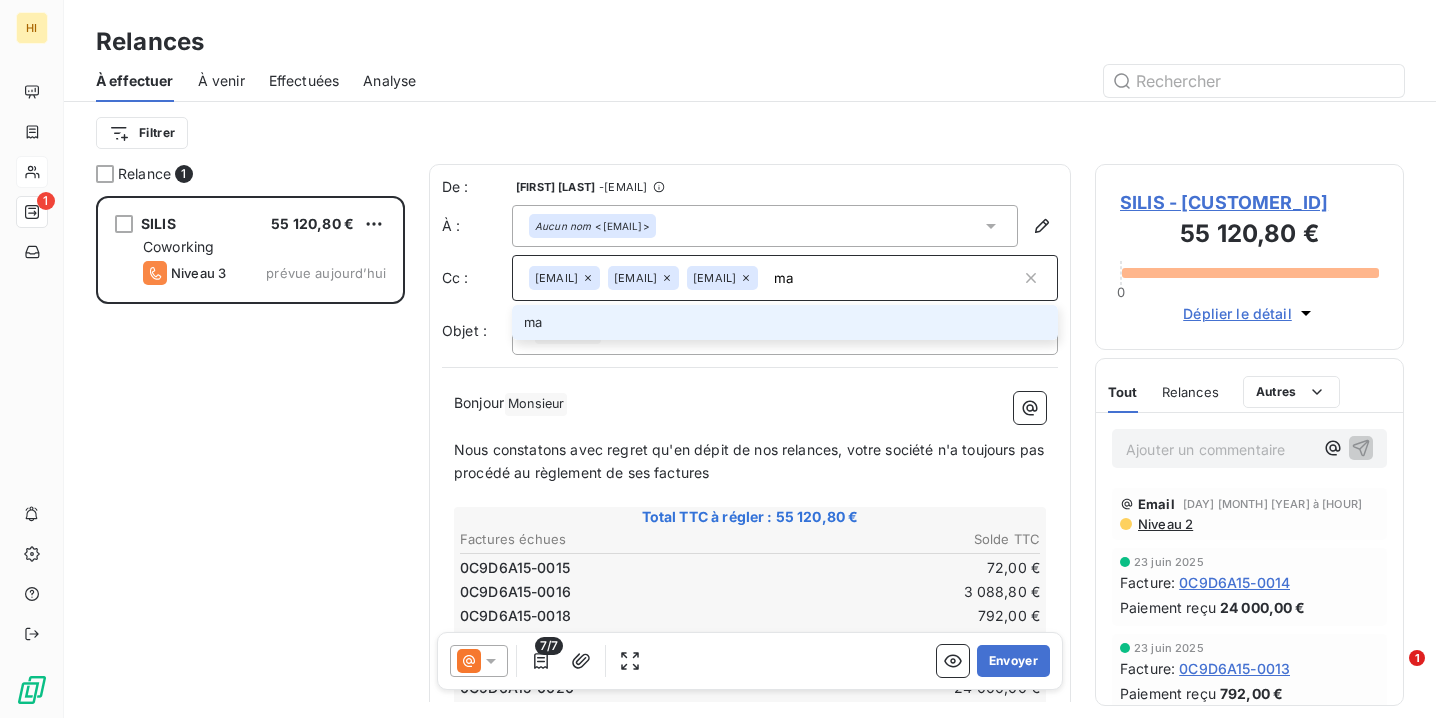 type on "m" 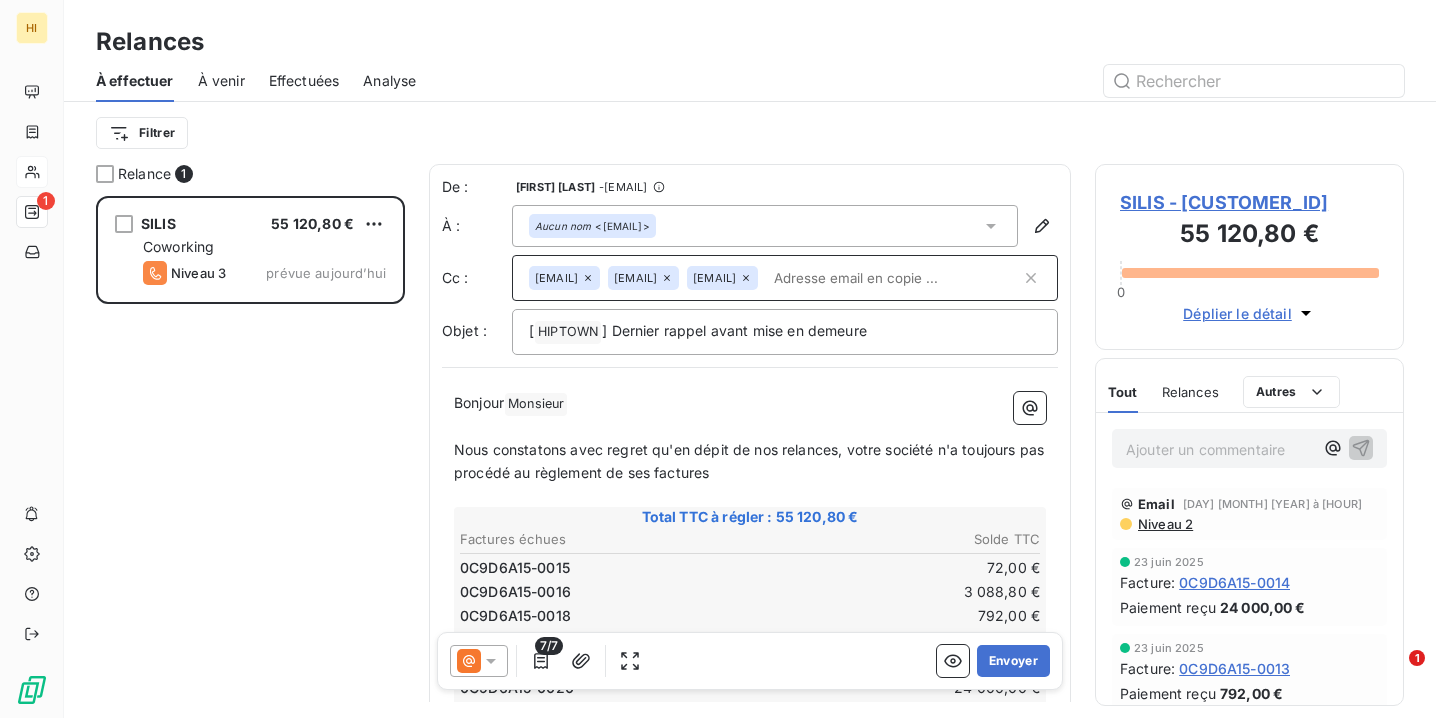 paste on "[EMAIL]" 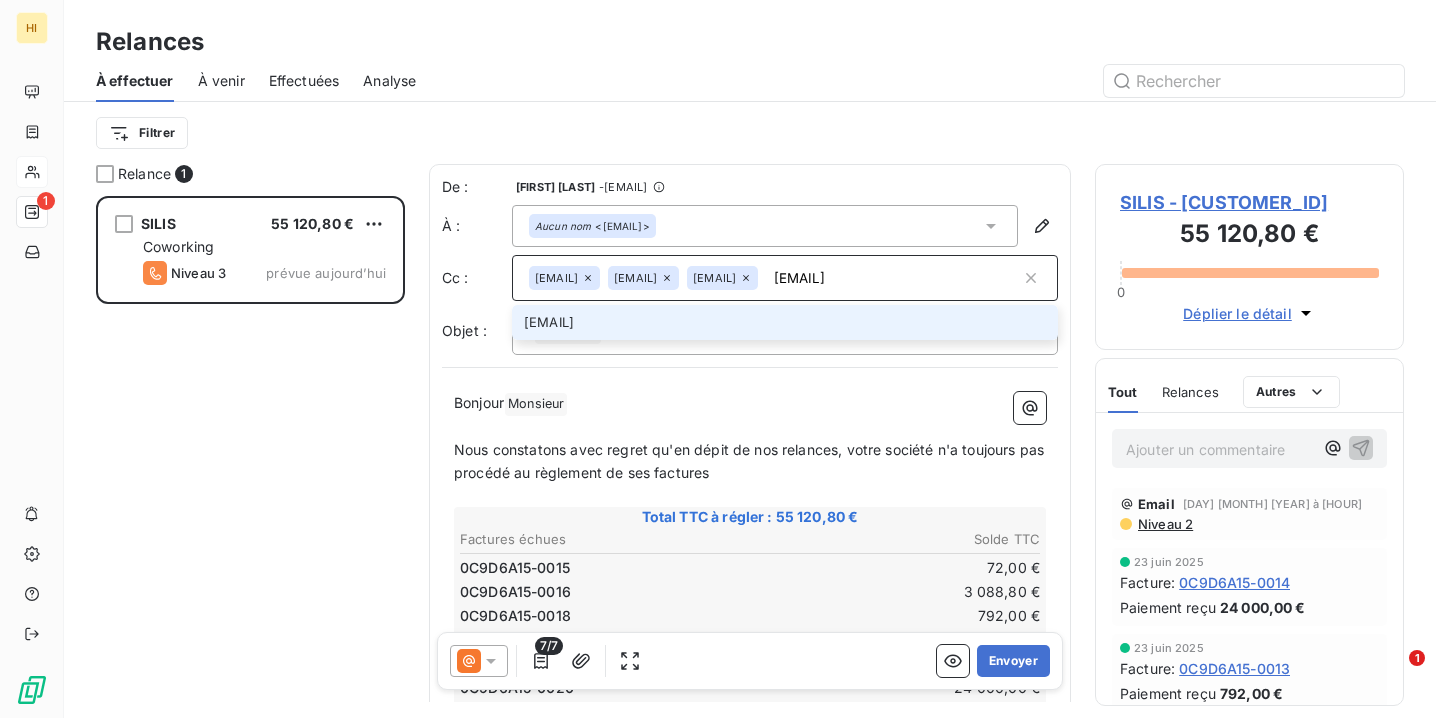type on "[EMAIL]" 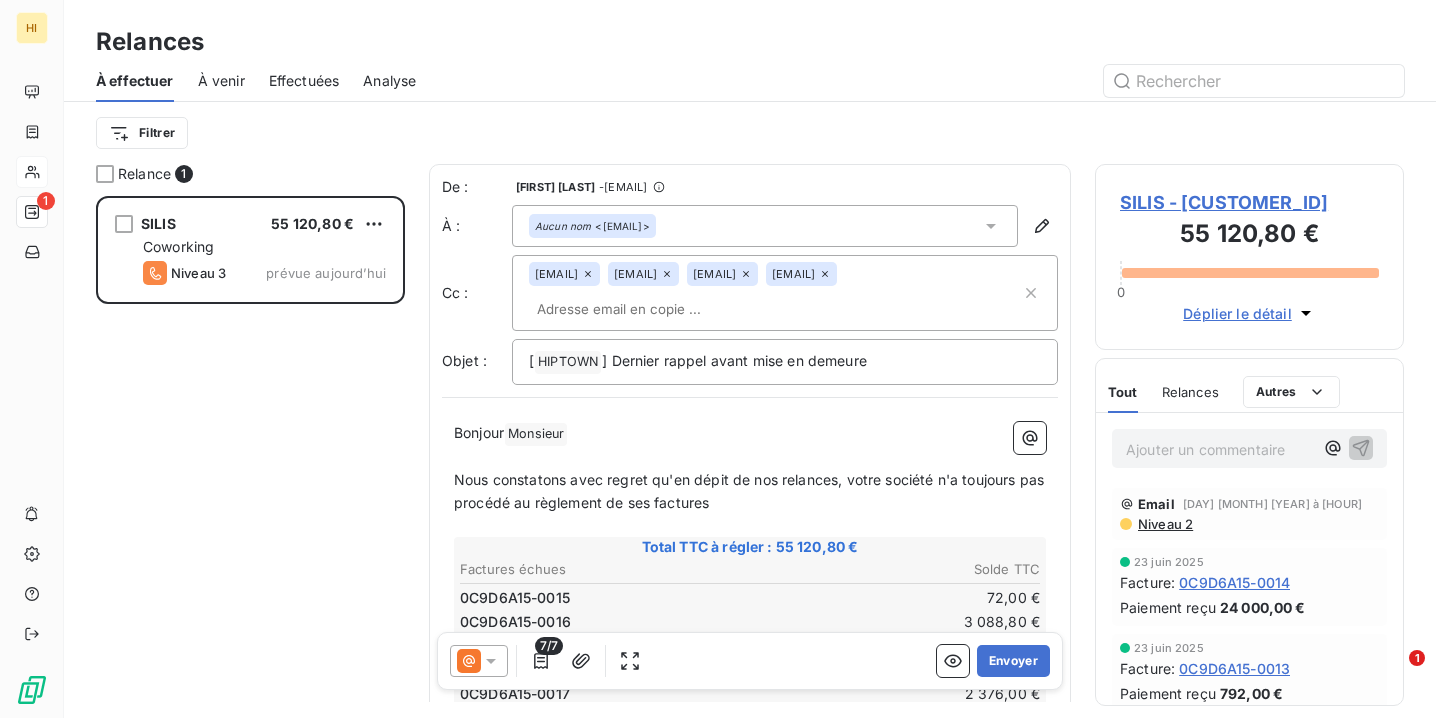 click on "De : [FIRST] [LAST] - [EMAIL] À : Aucun nom <[EMAIL]> Cc : [EMAIL] [EMAIL] [EMAIL] Objet : [ HIPTOWN ] Dernier rappel avant mise en demeure Bonjour Monsieur Nous constatons avec regret qu'en dépit de nos relances, votre société n'a toujours pas procédé au règlement de ses factures Total TTC à régler : [PRICE] Factures échues Solde TTC 0C9D6A15-0015 [PRICE] 0C9D6A15-0016 [PRICE] 0C9D6A15-0018 [PRICE] 0C9D6A15-0019 [PRICE] 0C9D6A15-0017 [PRICE] 0C9D6A15-0020 [PRICE] 0C9D6A15-0021 [PRICE] Voir les factures Nous vous prions formellement d’effectuer le virement nécessaire, et ce de manière immédiate. En cas de non-paiement immédiat, nous serons contraints de transmettre votre dossier à notre avocat et de recouvrer les montants par voie judiciaire. Cordialement," at bounding box center (750, 647) 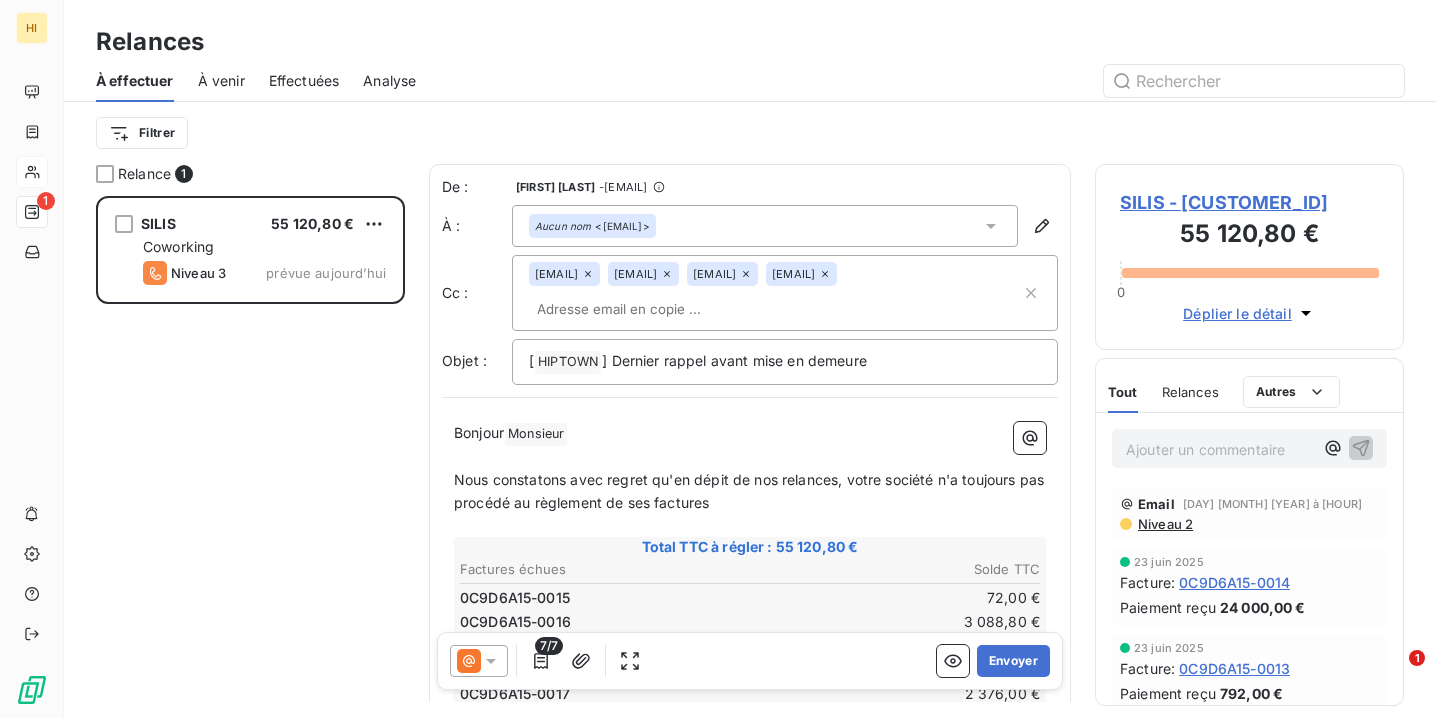 scroll, scrollTop: 0, scrollLeft: 0, axis: both 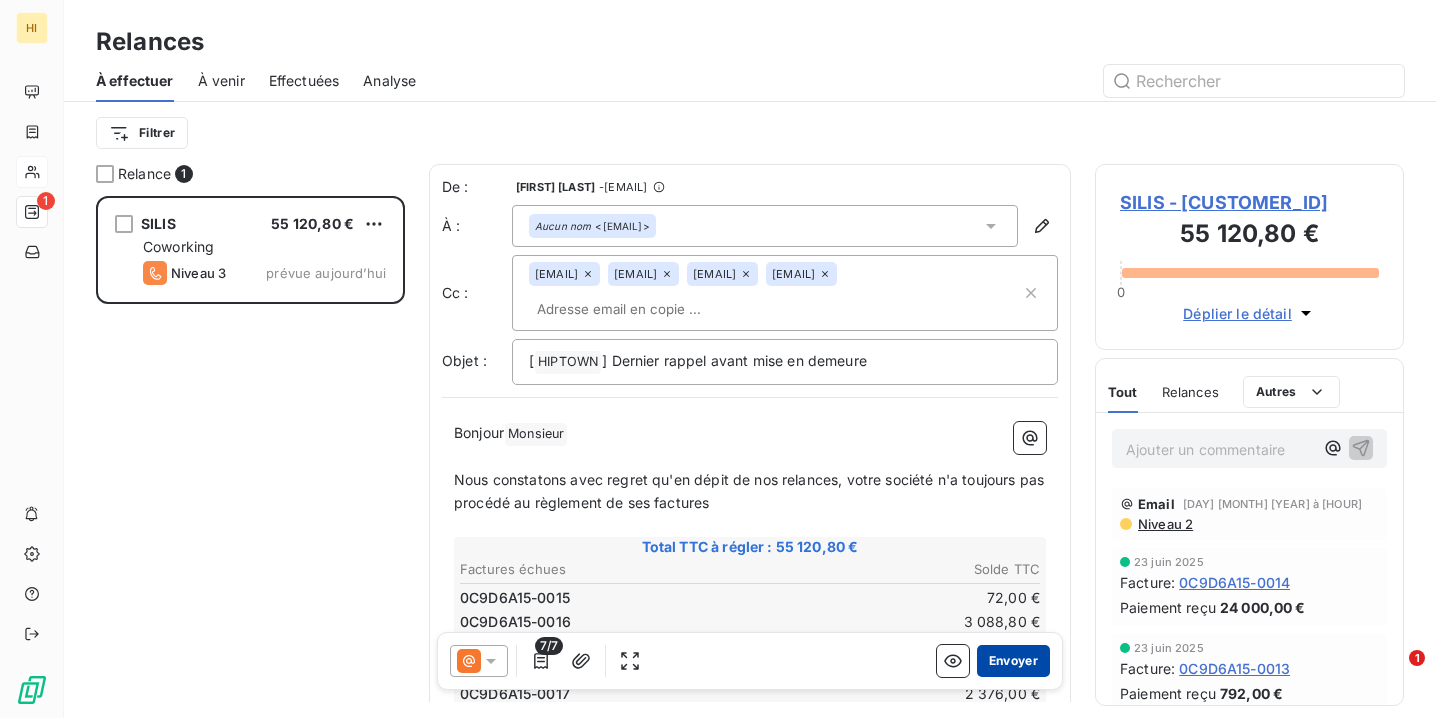 click on "Envoyer" at bounding box center (1013, 661) 